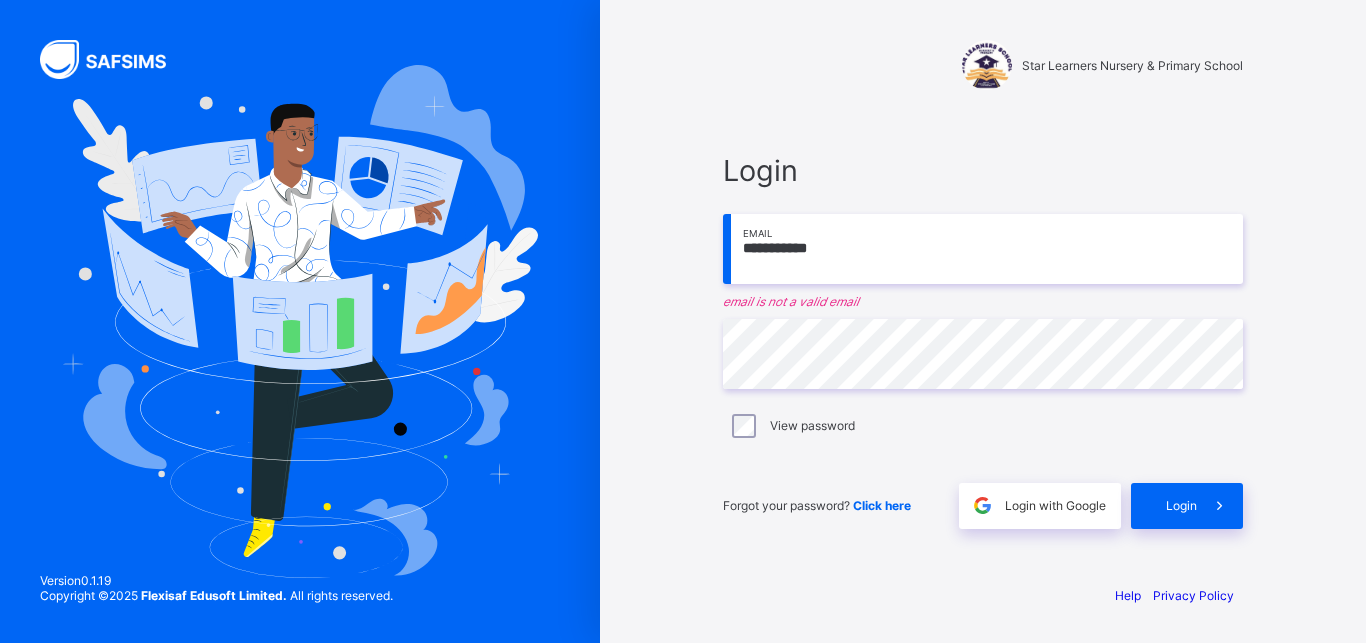 scroll, scrollTop: 0, scrollLeft: 0, axis: both 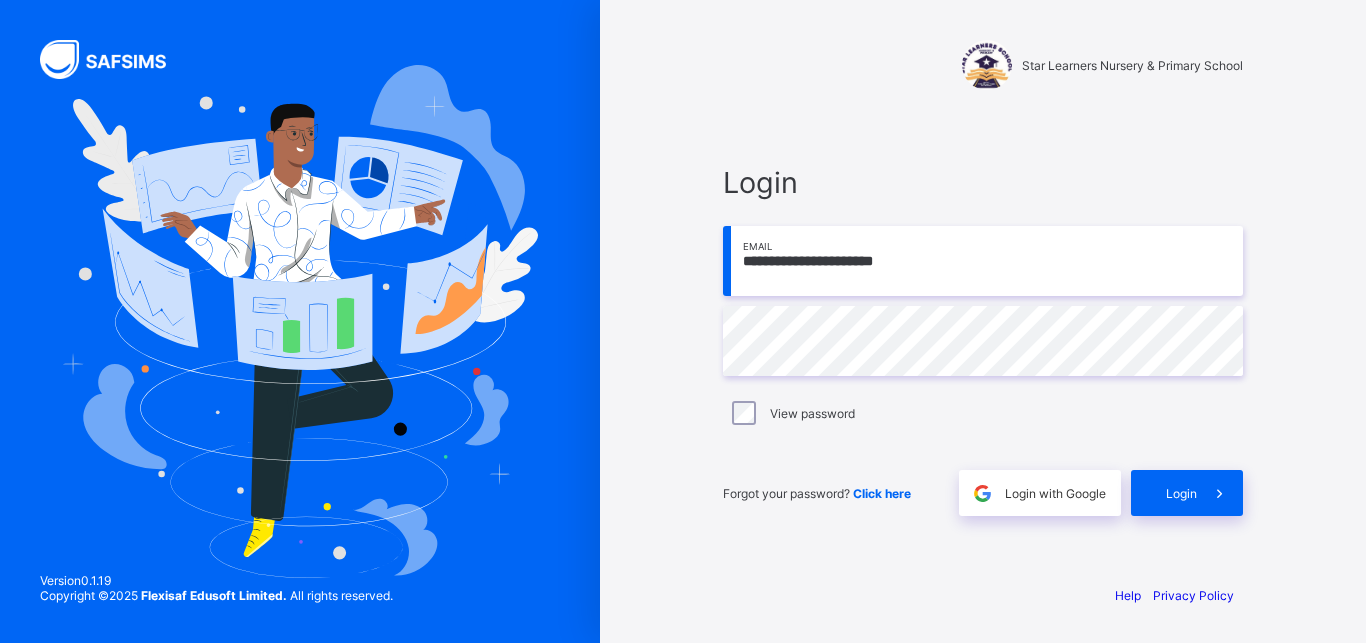type on "**********" 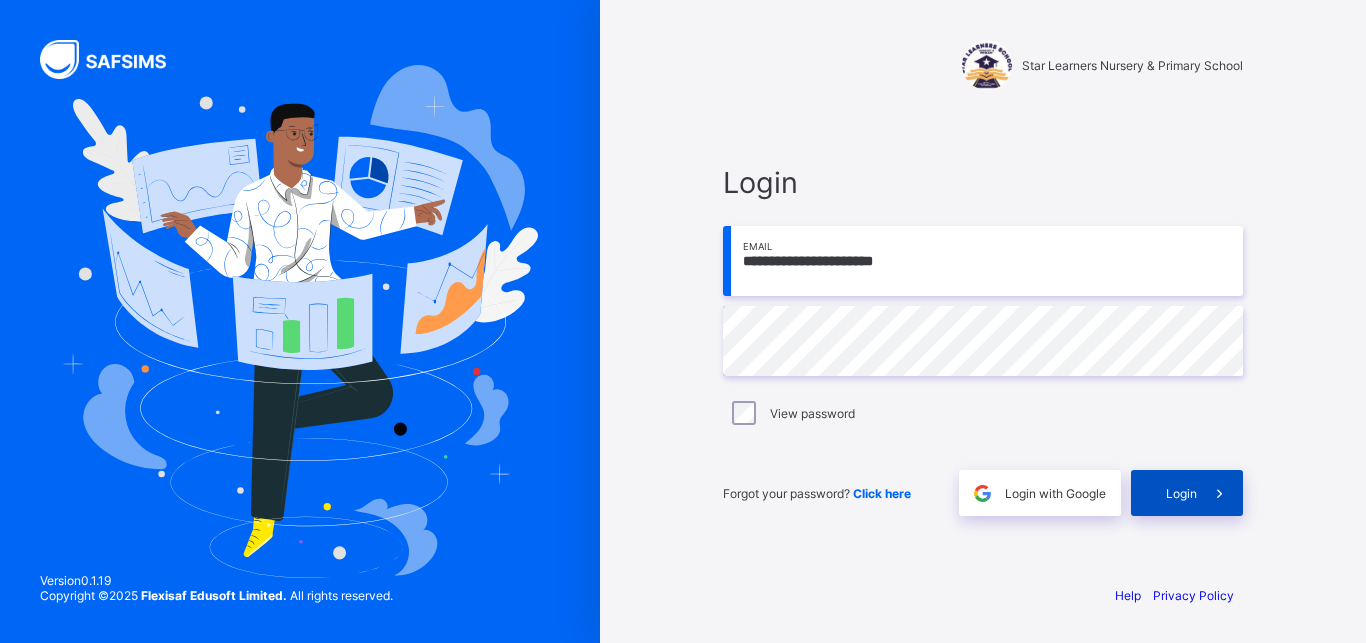 click on "Login" at bounding box center (1187, 493) 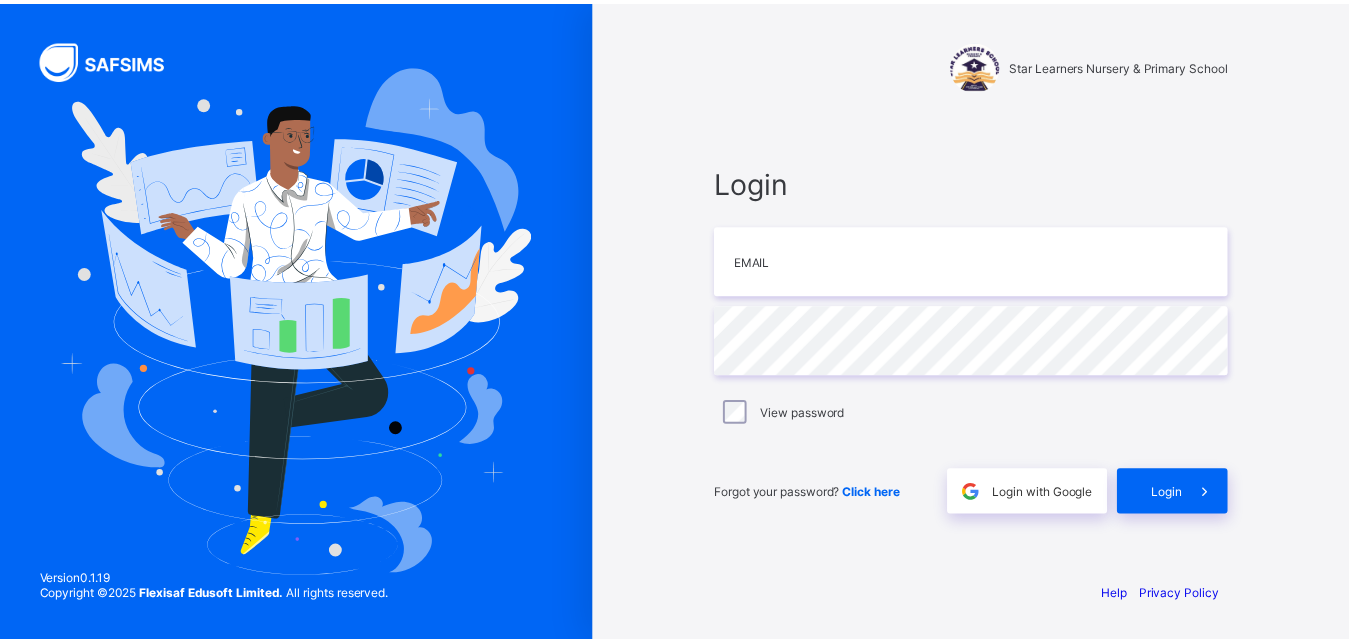 scroll, scrollTop: 0, scrollLeft: 0, axis: both 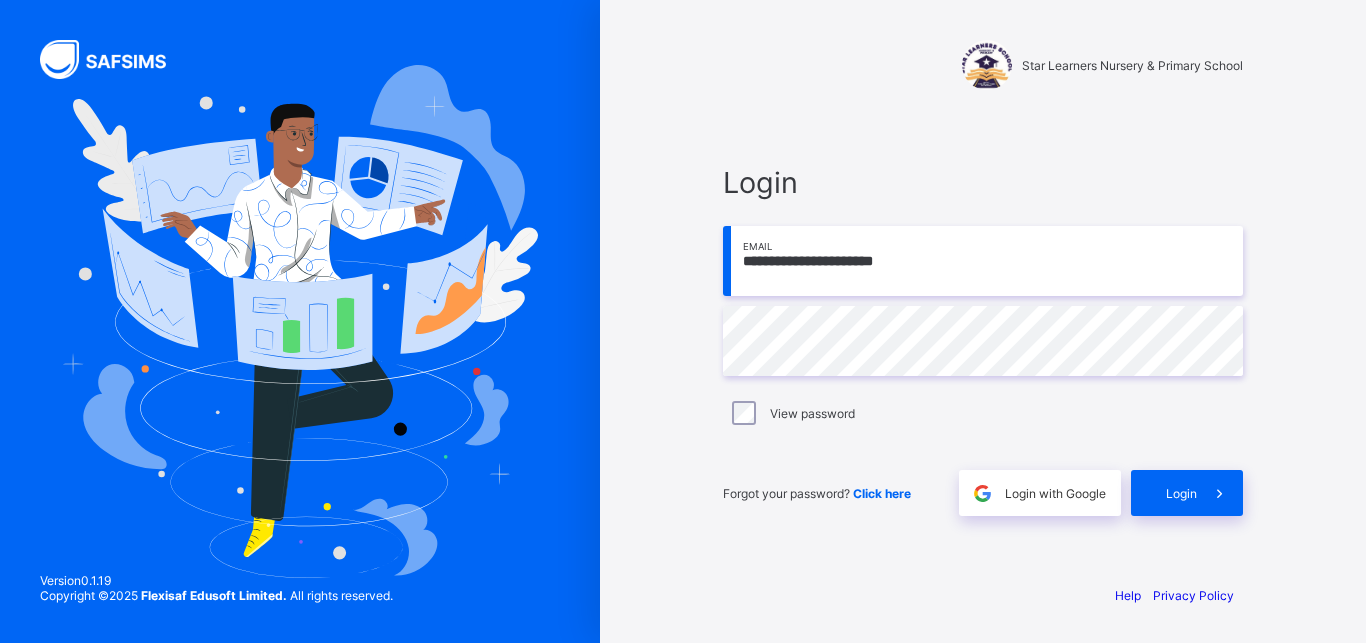 type on "**********" 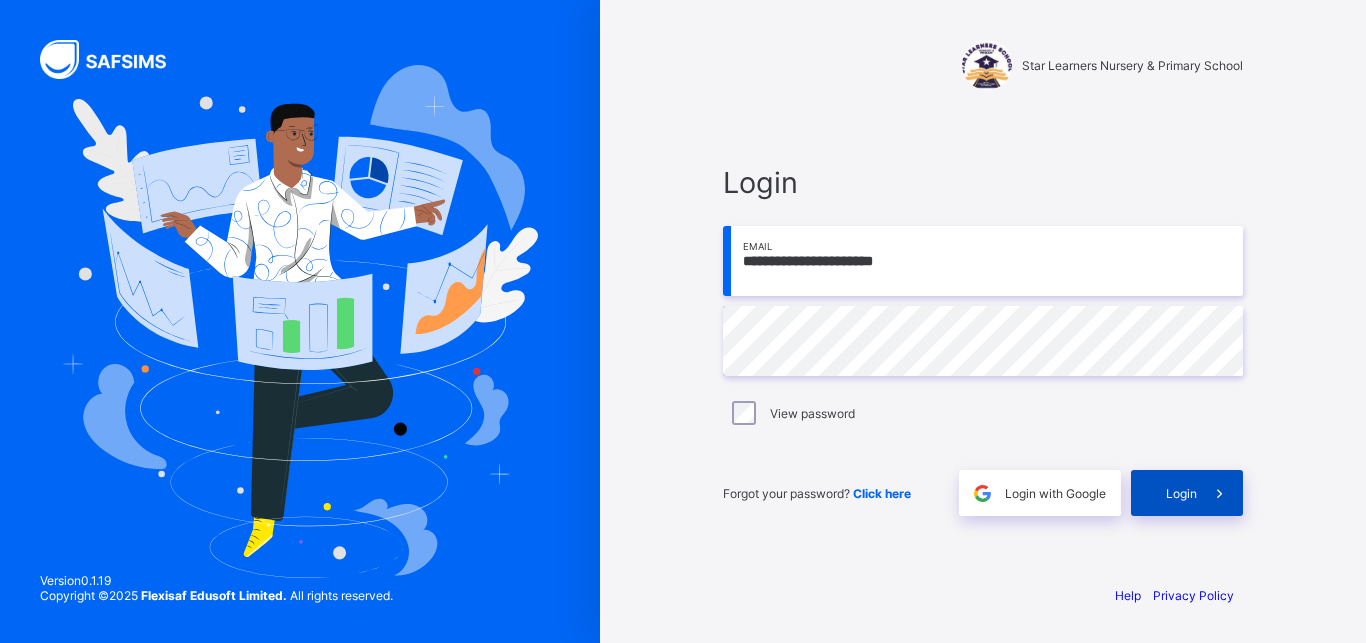 click on "Login" at bounding box center (1187, 493) 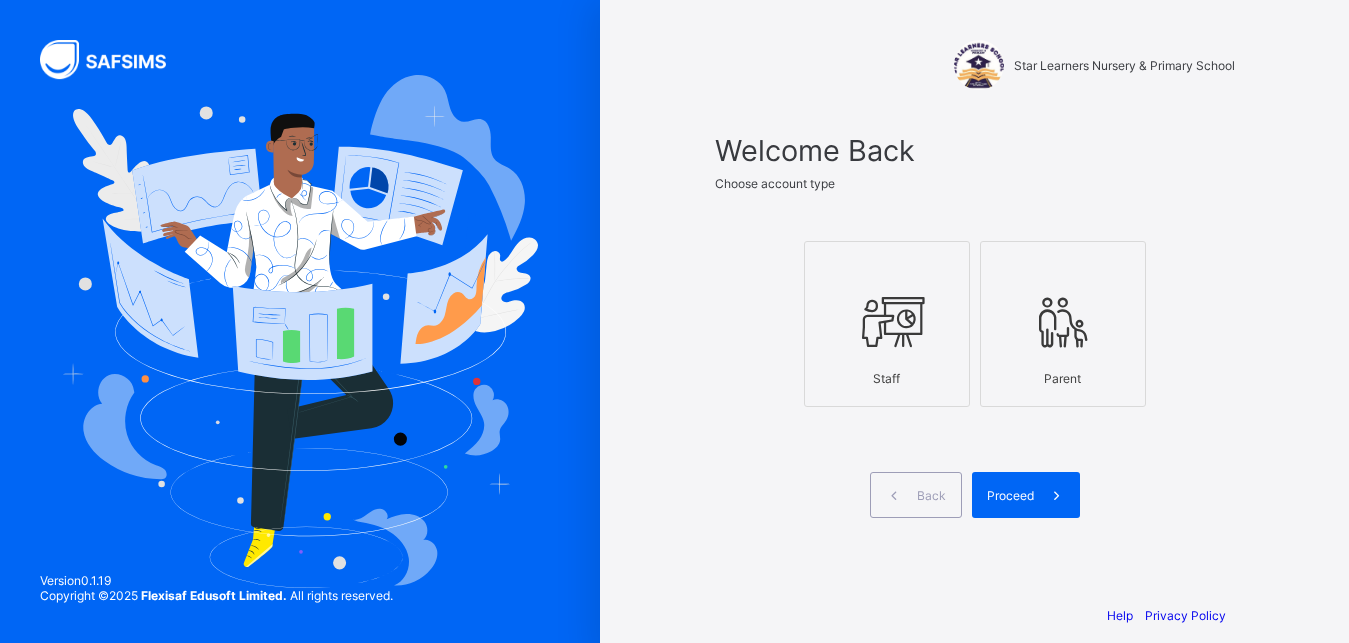 click on "Staff" at bounding box center [887, 324] 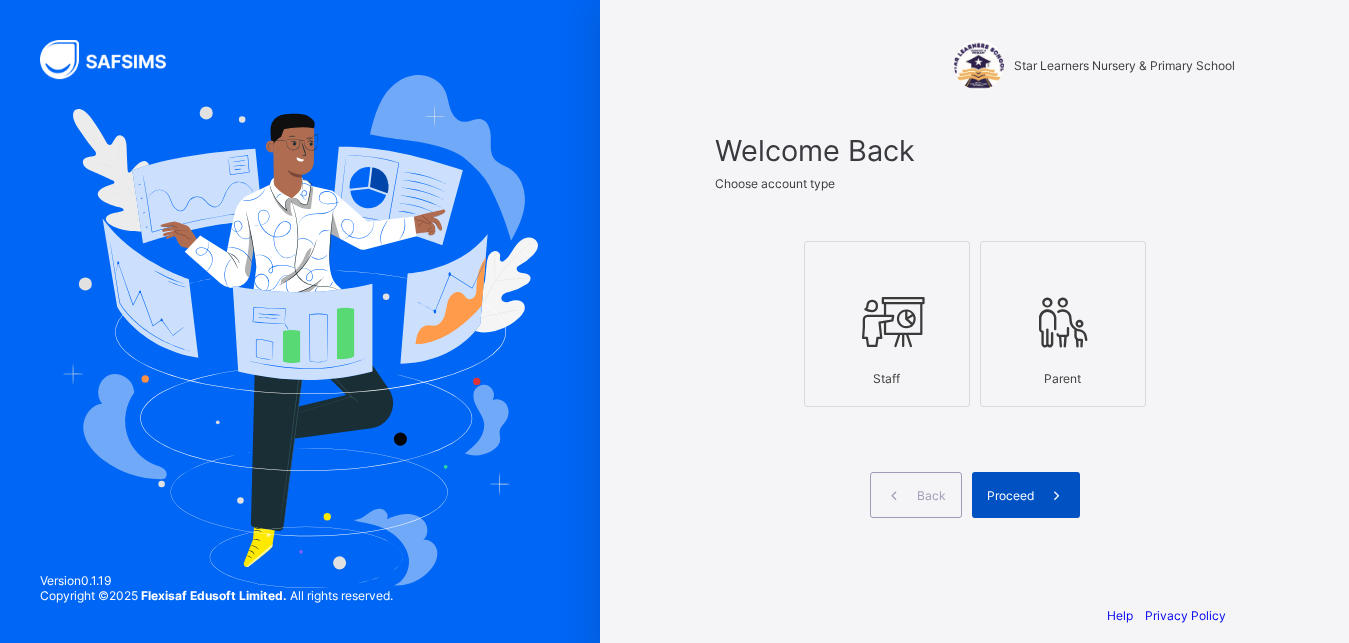 click at bounding box center [1056, 495] 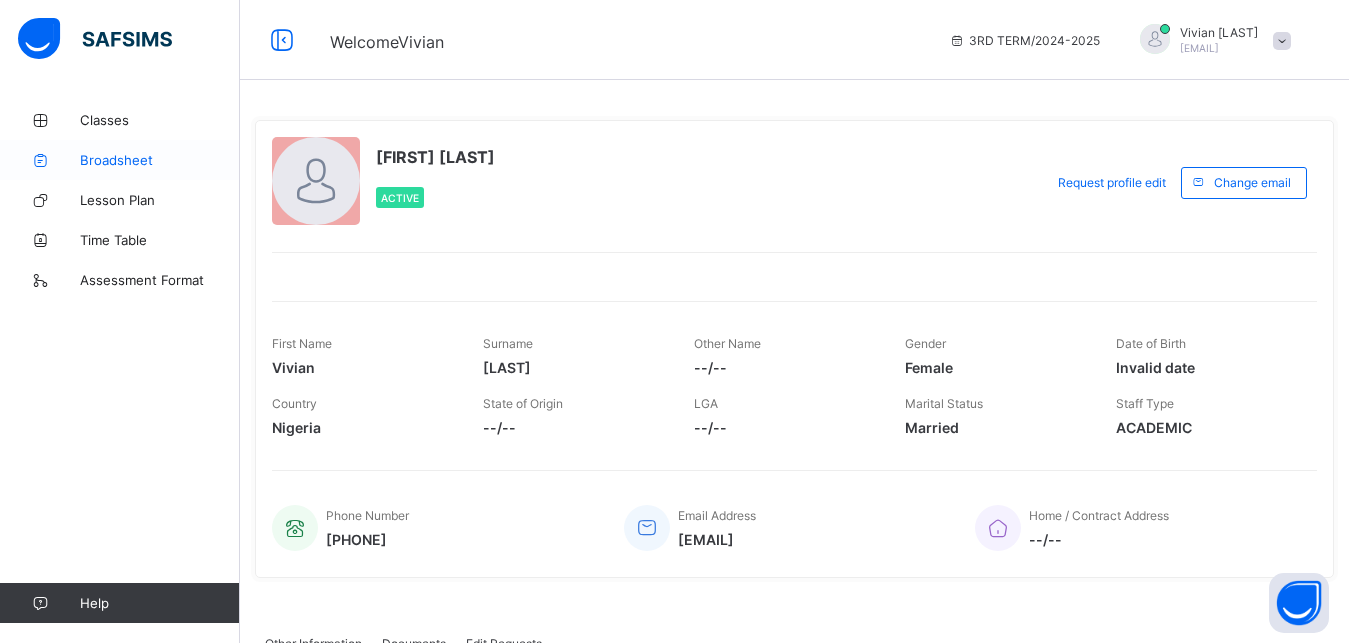 click at bounding box center (40, 160) 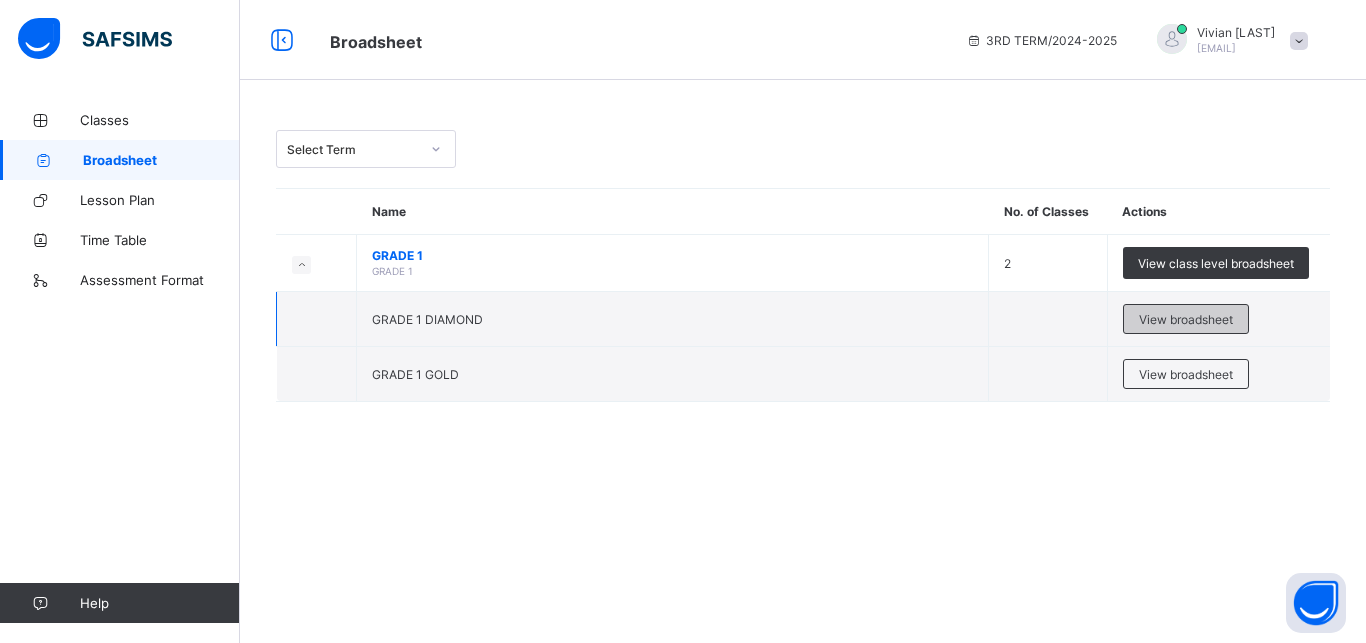 click on "View broadsheet" at bounding box center (1186, 319) 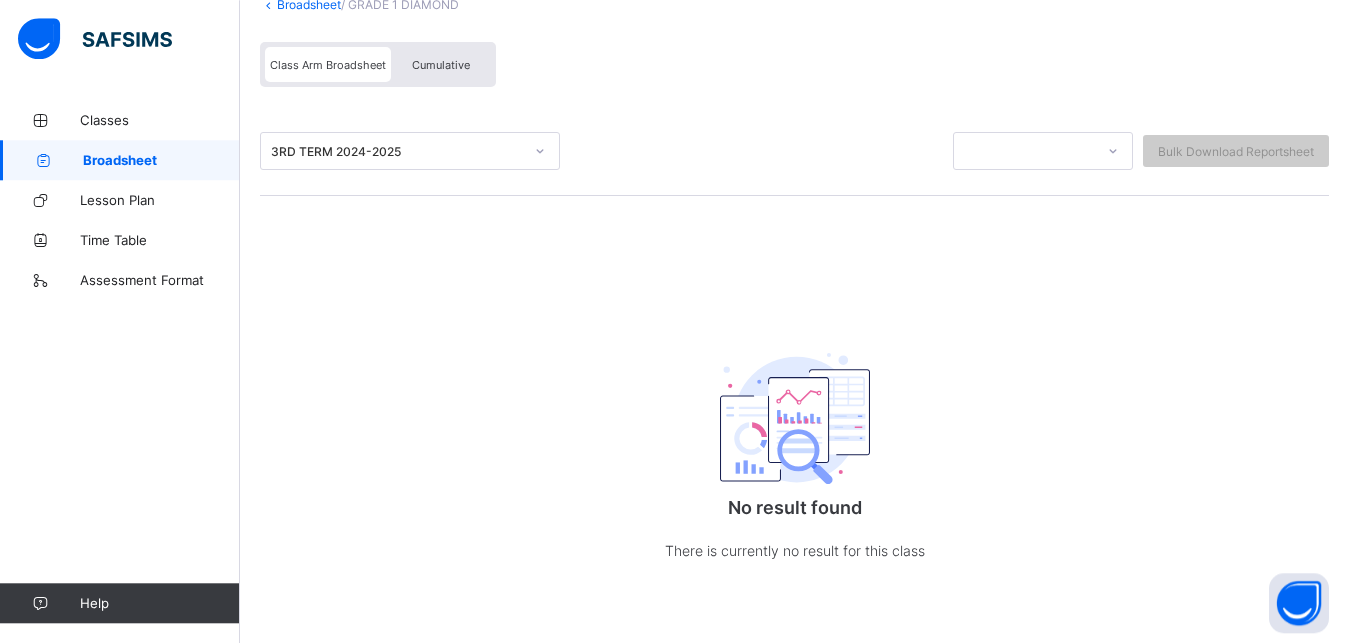 scroll, scrollTop: 145, scrollLeft: 0, axis: vertical 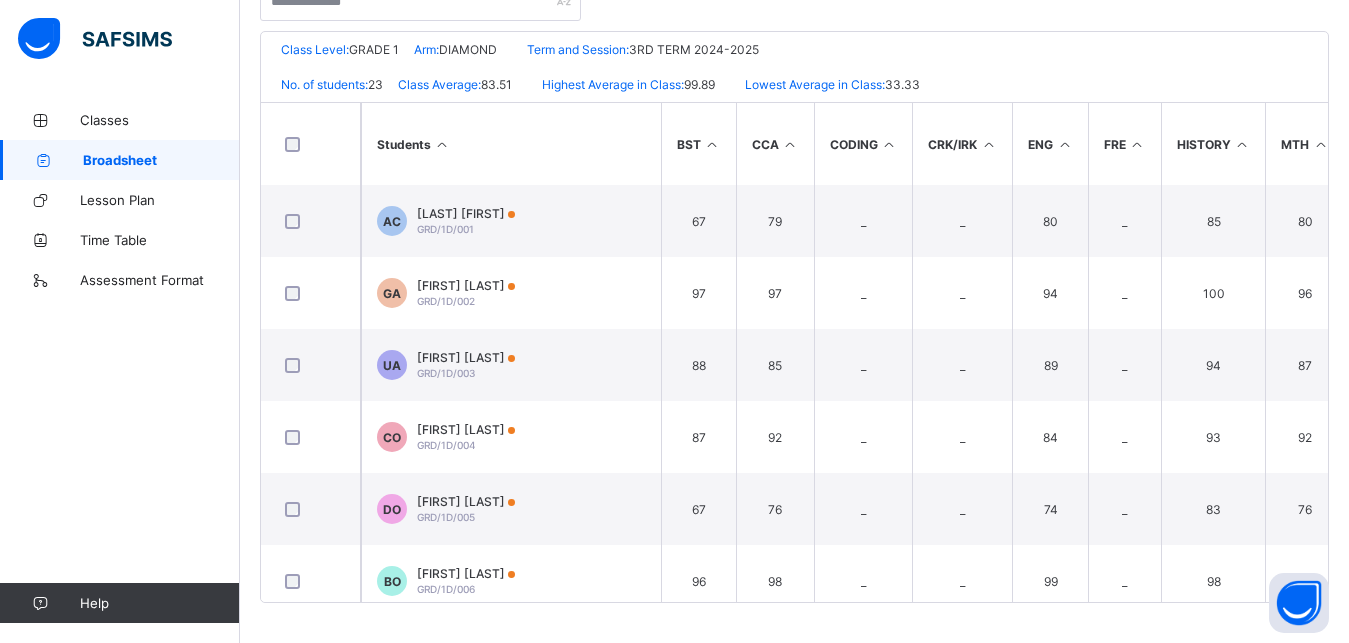 click on "Broadsheet / GRADE 1 DIAMOND Class Arm Broadsheet Cumulative 3RD TERM 2024-2025 END OF TERM Bulk Download Reportsheet Download Broadsheet PDF Excel sheet Star Learners Nursery & Primary School Date: [DATE] [TIME] Class Level: GRADE 1 Arm: DIAMOND Term and Session: 3RD TERM 2024-2025 No. of students: 23 Class Average: 83.51 Highest Average in Class: 99.89 Lowest Average in Class: 33.33 S/NO Admission No. Full Name BST CCA CODING CRK/IRK ENG FRE HISTORY MTH NVE PVS QR VR YOR No. of Subjects TOTAL Average Position Grade 1 GRD/1D/001 [LAST] [FIRST] 67 79 _ _ 80 _ 85 80 84 _ 81 81 85 9 722 80.22 16th A1 2 GRD/1D/002 [FIRST] [LAST] 97 97 _ _ 94 _ 100 96 98 _ 94 96 88 9 860 95.56 4th A1 3 GRD/1D/003 [FIRST] [LAST] 88 85 _ _ 89 _ 94 87 93 _ 85 97 85 9 803 89.22 10th A1 4 GRD/1D/004 [FIRST] [LAST] 87 92 _ _ 84 _ 93 92 86 _ 80 90 90 9 794 88.22 11th A1 5 GRD/1D/005 [FIRST] [LAST] 67 76 _" at bounding box center [794, 152] 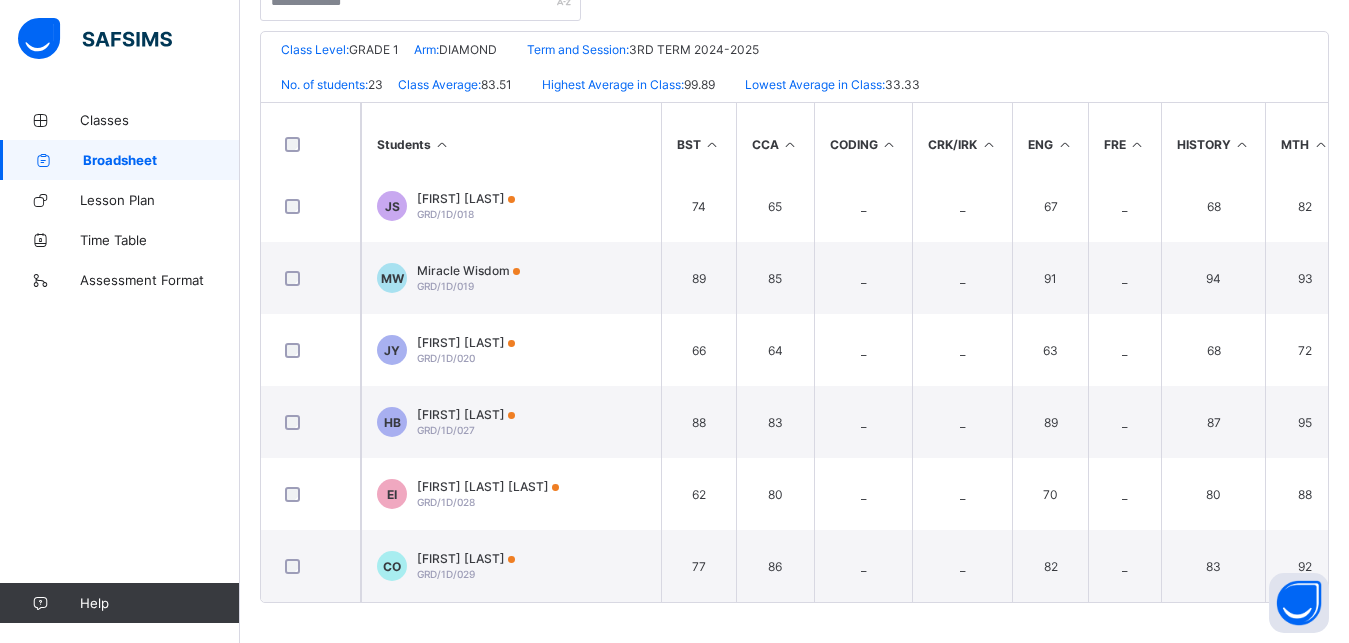 scroll, scrollTop: 1256, scrollLeft: 0, axis: vertical 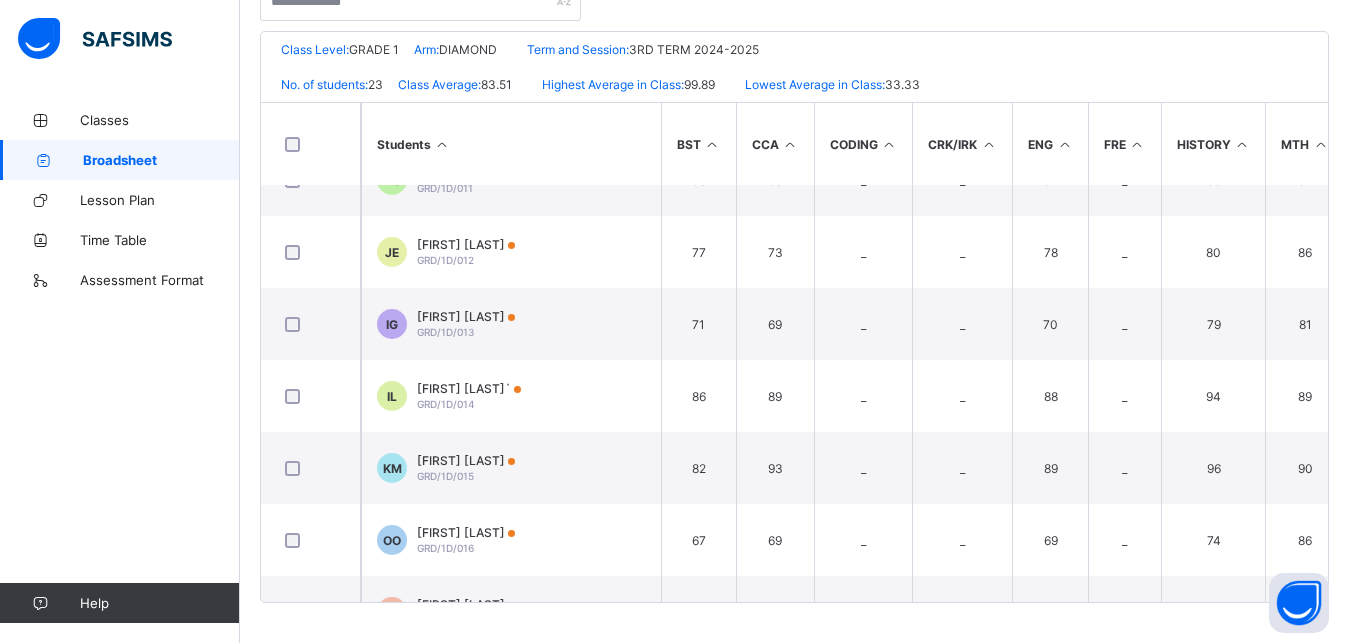 drag, startPoint x: 1334, startPoint y: 111, endPoint x: 84, endPoint y: 118, distance: 1250.0197 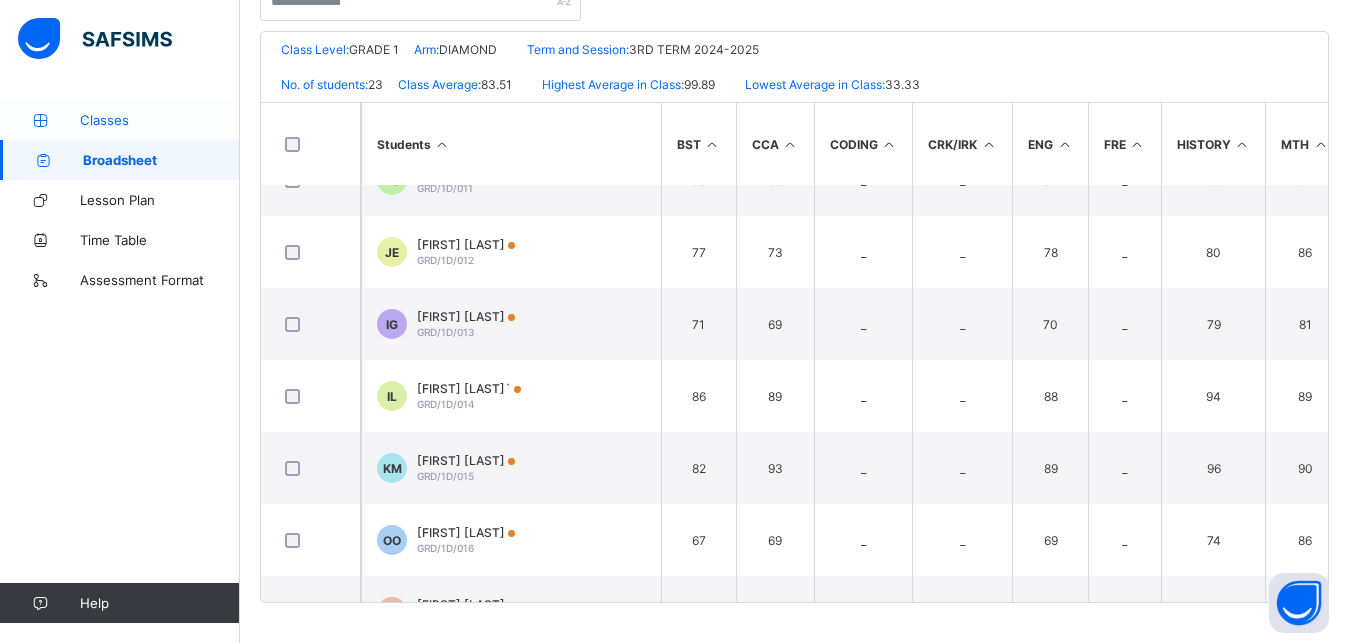 click on "Classes" at bounding box center (160, 120) 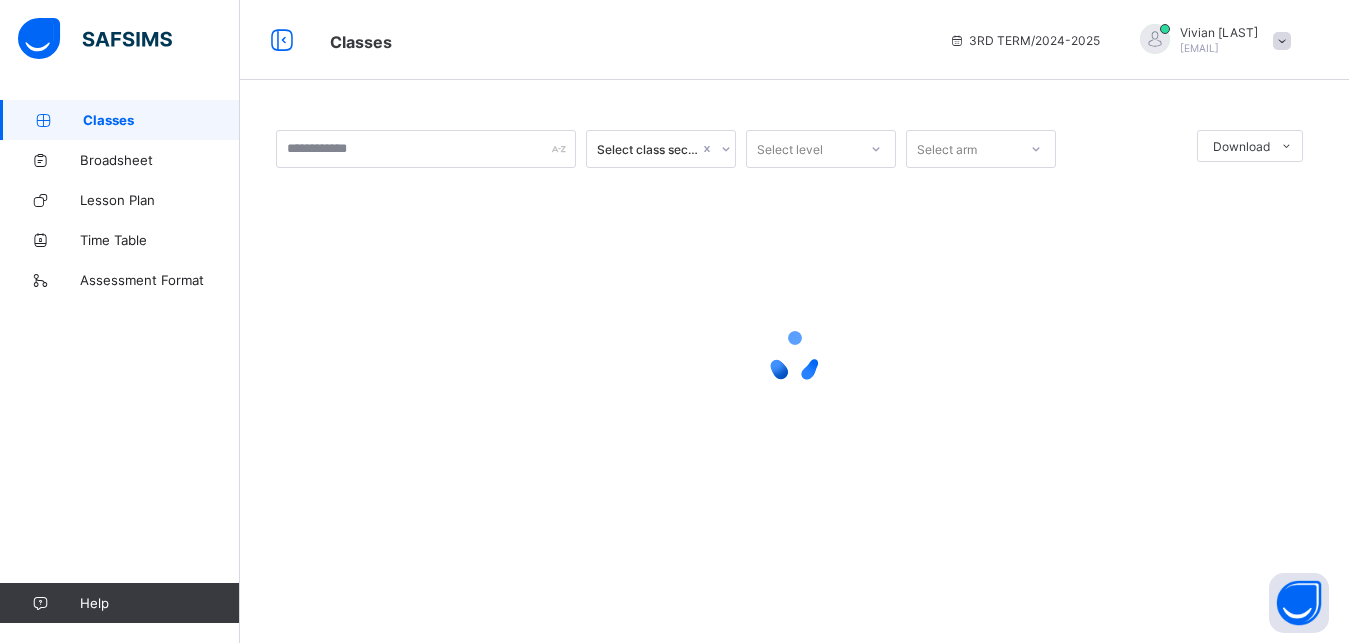 scroll, scrollTop: 0, scrollLeft: 0, axis: both 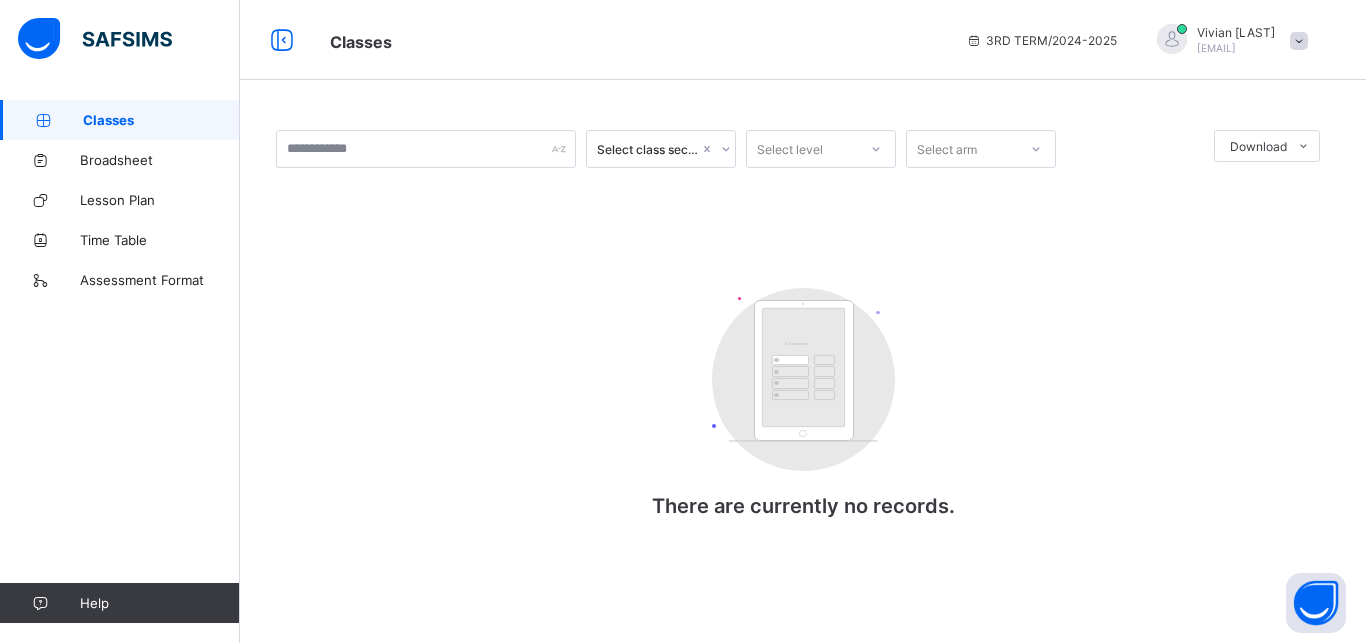 click on "Classes" at bounding box center (161, 120) 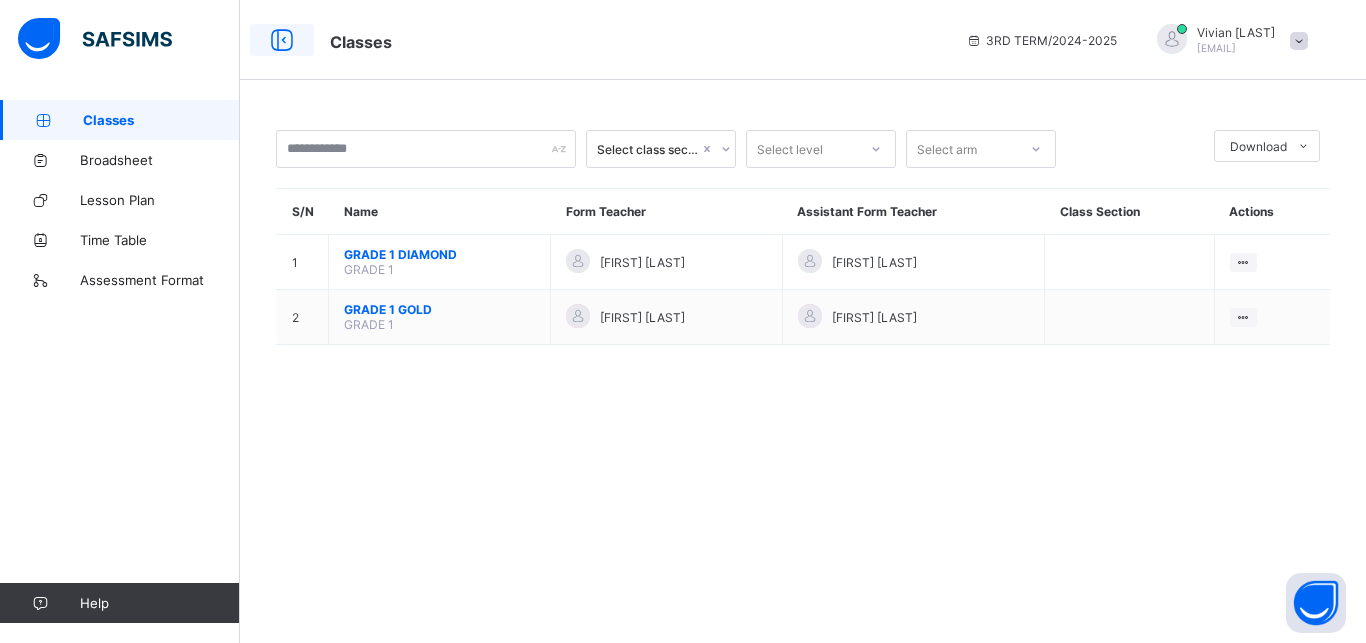 click at bounding box center [282, 40] 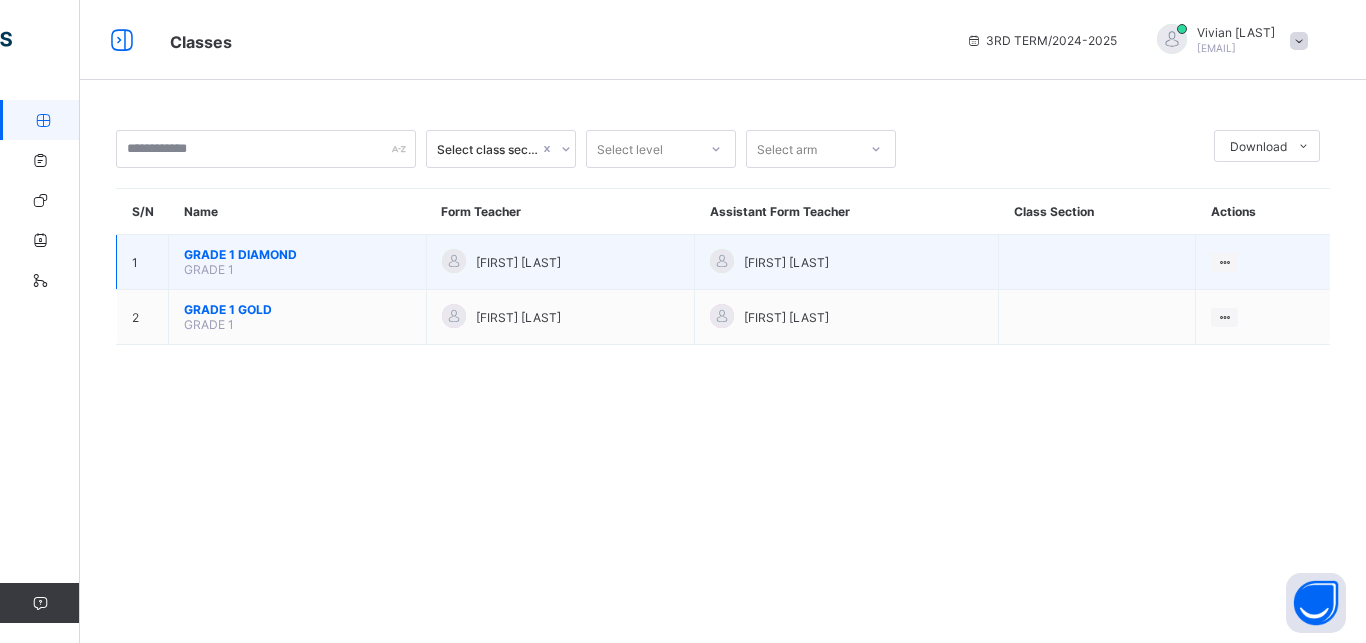 click on "[FIRST] [LAST]" at bounding box center (560, 262) 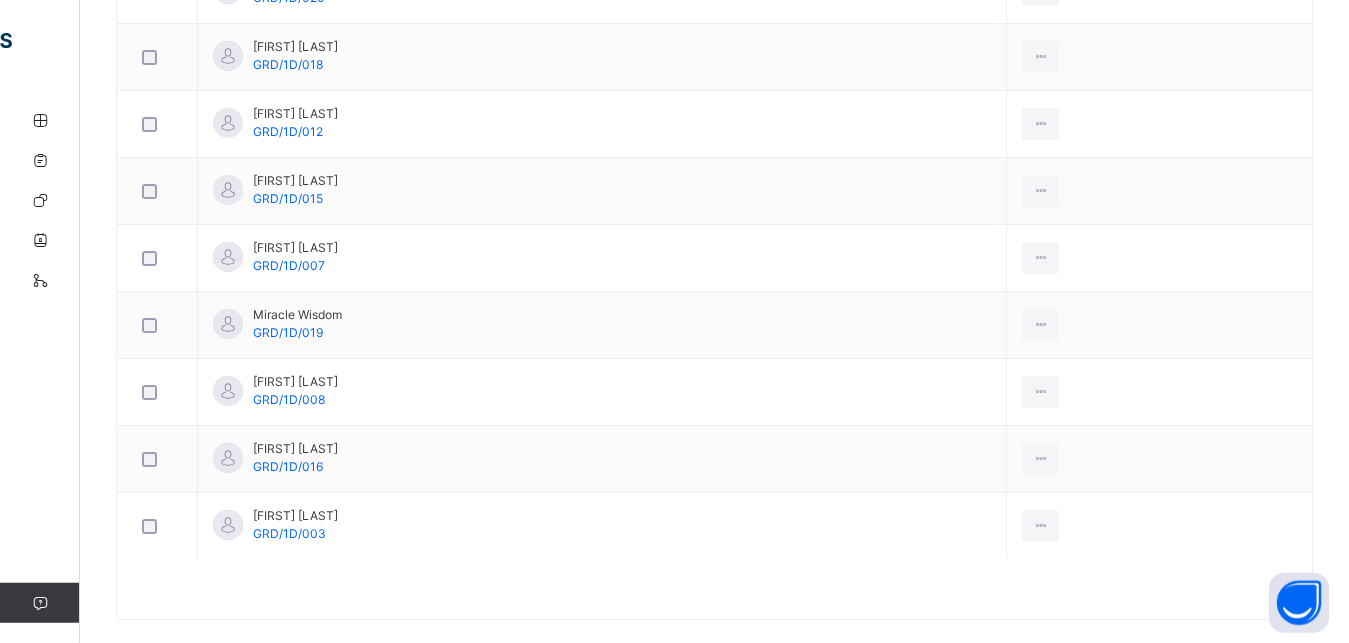 scroll, scrollTop: 1663, scrollLeft: 0, axis: vertical 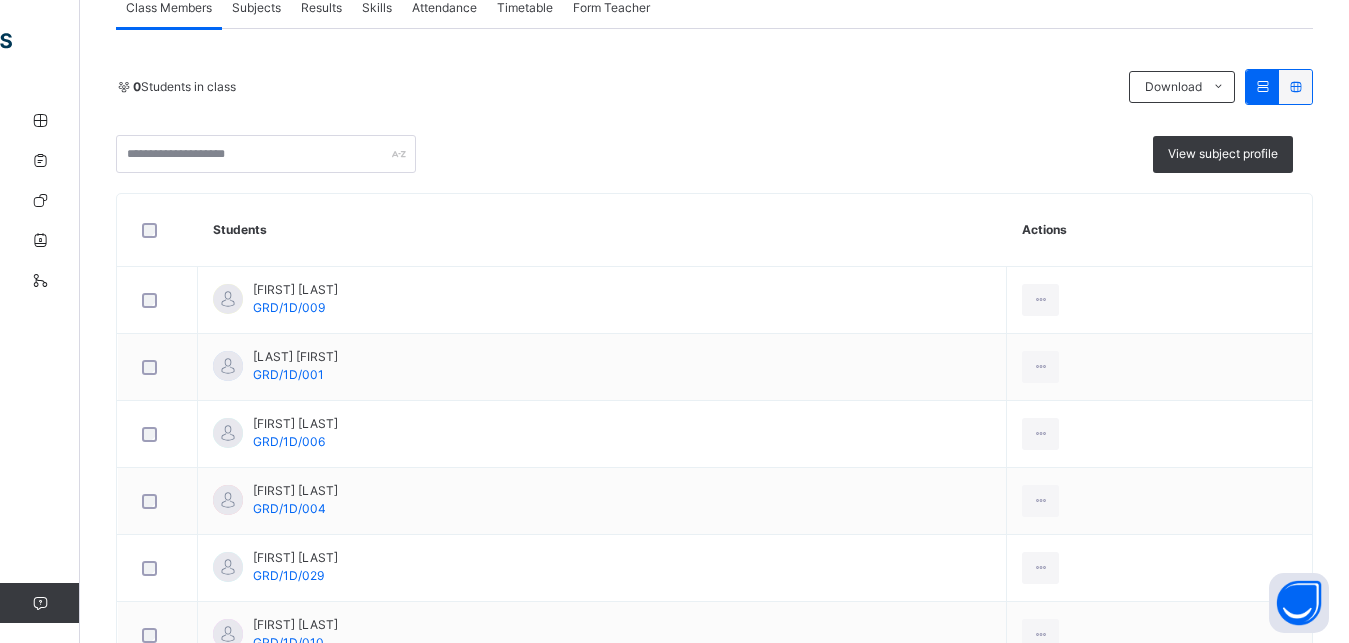 click at bounding box center [1262, 86] 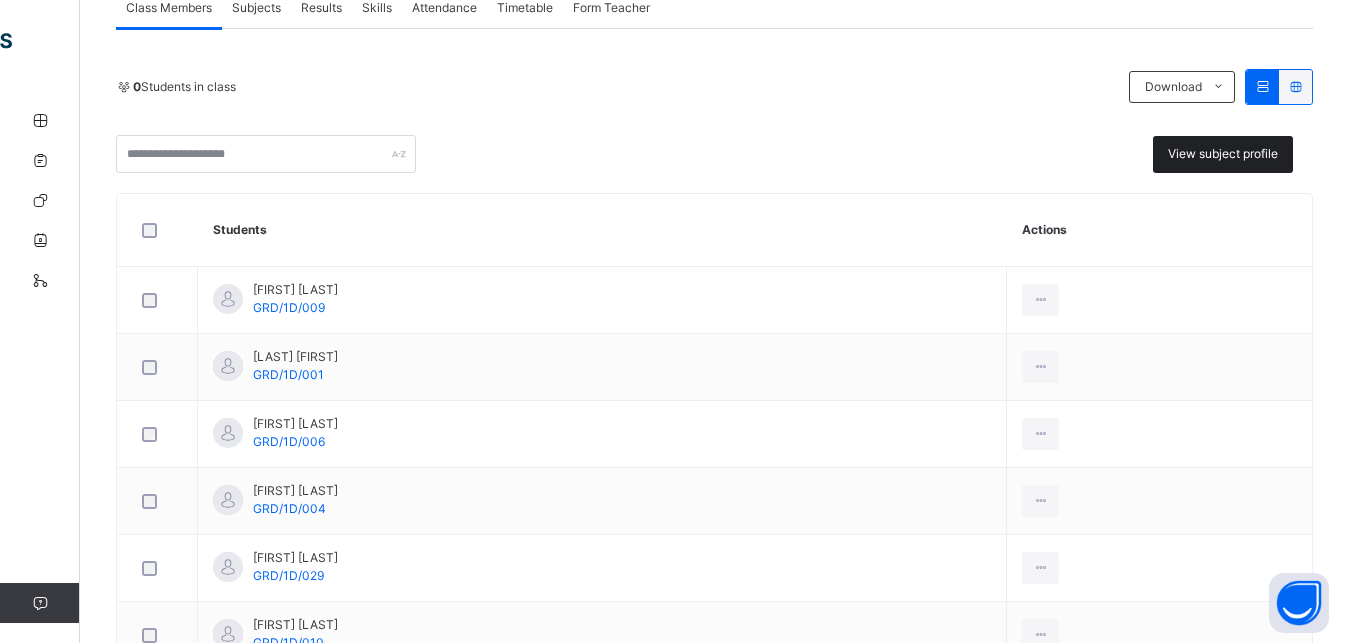 click on "View subject profile" at bounding box center (1223, 154) 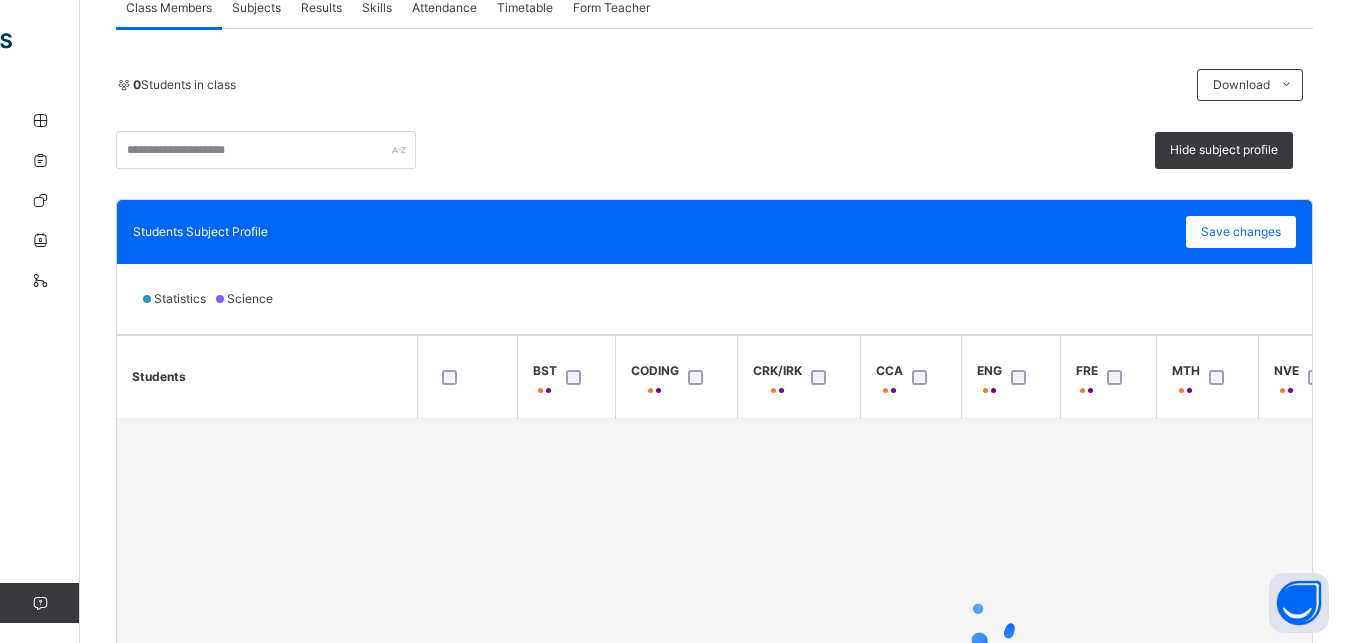 click on "Results" at bounding box center [321, 8] 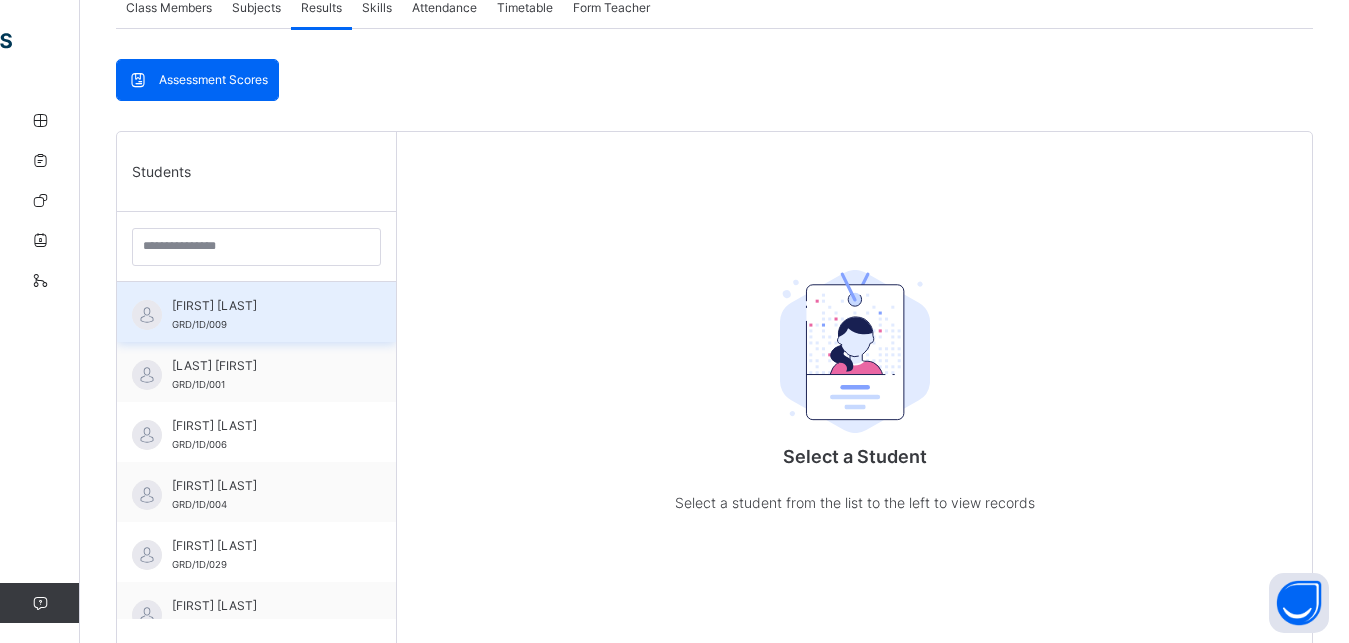 click on "[FIRST]  [LAST]" at bounding box center [261, 306] 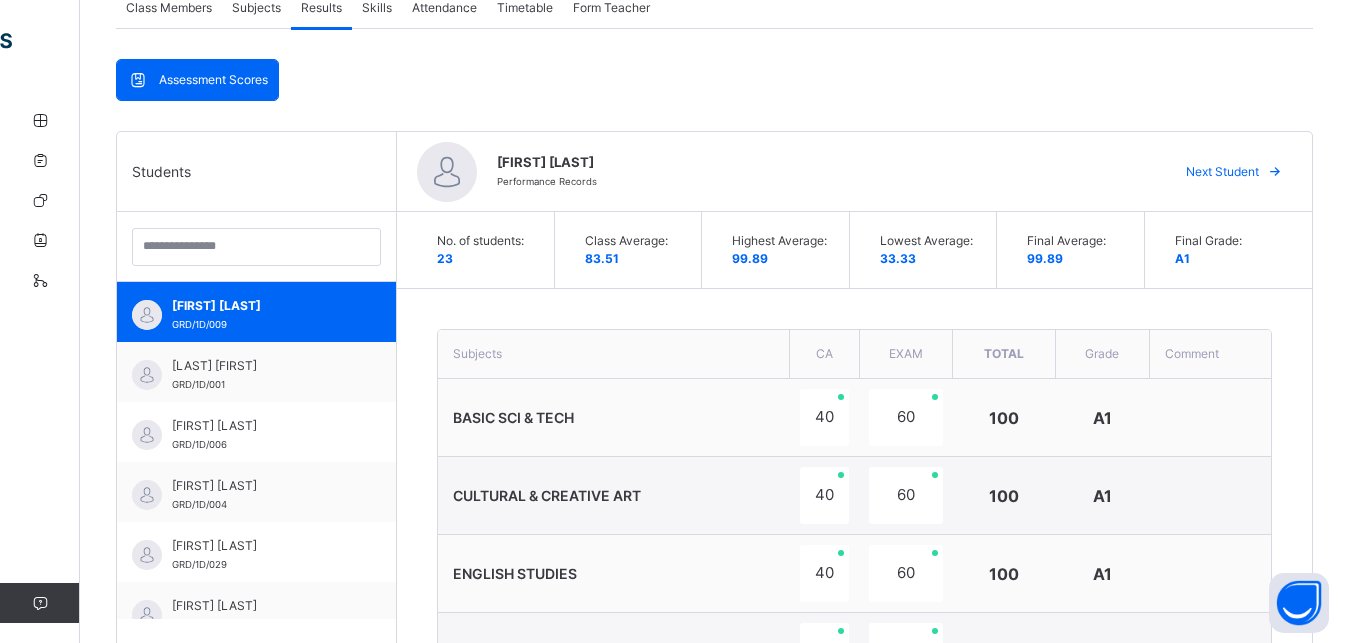 click on "Back / GRADE 1 DIAMOND GRADE 1 DIAMOND GRADE 1 3RD TERM 2024-2025 Class Members Subjects Results Skills Attendance Timetable Form Teacher Results More Options 23 Students in class DownloadPdf Report Excel Report Hide subject profile Star Learners Nursery & Primary School Date: [DATE] [TIME] Class Members Class: GRADE 1 DIAMOND Total no. of Students: 23 Term: 3RD TERM Session: 2024-2025 S/NO Admission No. Last Name First Name Other Name 1 GRD/1D/009 [LAST] [FIRST] 2 GRD/1D/001 [LAST] [FIRST] 3 GRD/1D/006 [LAST] [FIRST] 4 GRD/1D/004 [LAST] [FIRST] 5 GRD/1D/029 [LAST] [FIRST] 6 GRD/1D/010 [LAST] [FIRST] 7 GRD/1D/005 [LAST] [FIRST] 8 GRD/1D/011 [LAST] [FIRST] 9 GRD/1D/017 [LAST] [FIRST] 10 GRD/1D/028 [LAST] [FIRST] 11 GRD/1D/002 [LAST] [FIRST] 12 GRD/1D/027 [LAST] [FIRST] 13 GRD/1D/013 [LAST] [FIRST] 14 GRD/1D/014 [LAST] [FIRST] 15 GRD/1D/020 [LAST] [FIRST] 16 GRD/1D/018 [LAST] [FIRST] 17 GRD/1D/012 [FIRST] [FIRST] 18 GRD/1D/015 [FIRST] [LAST] 19 GRD/1D/007 [LAST] [FIRST] 20 GRD/1D/019 [FIRST]" at bounding box center [714, 649] 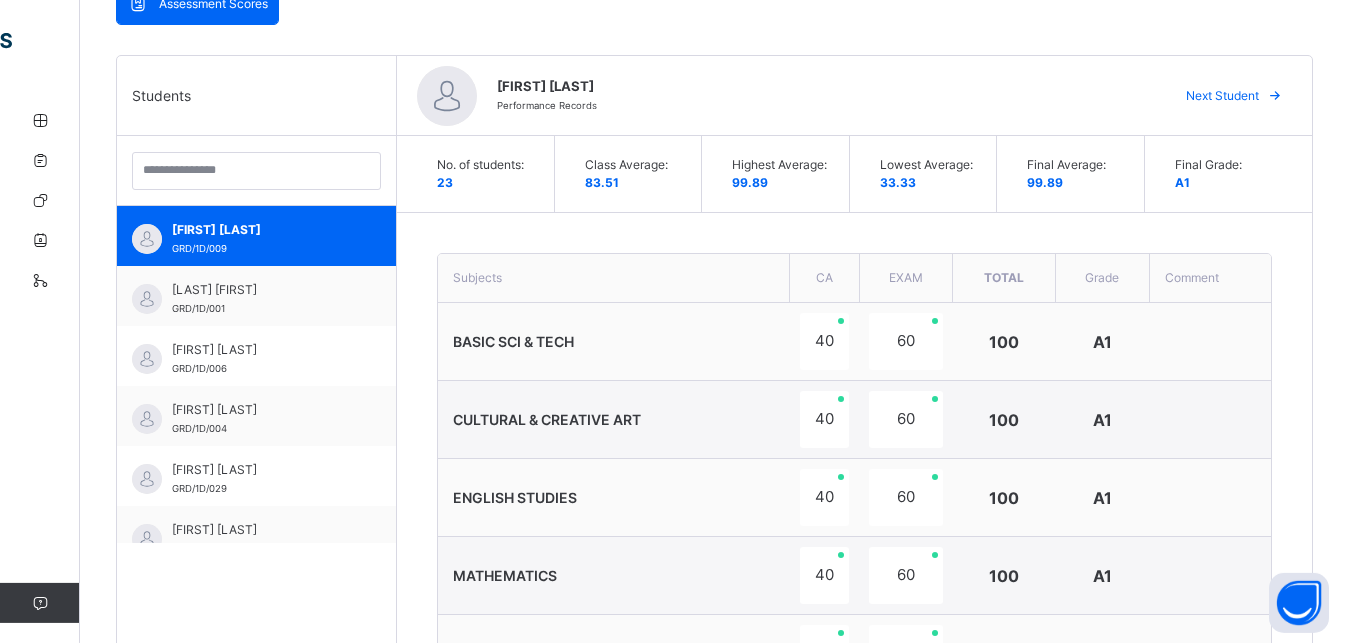 scroll, scrollTop: 461, scrollLeft: 0, axis: vertical 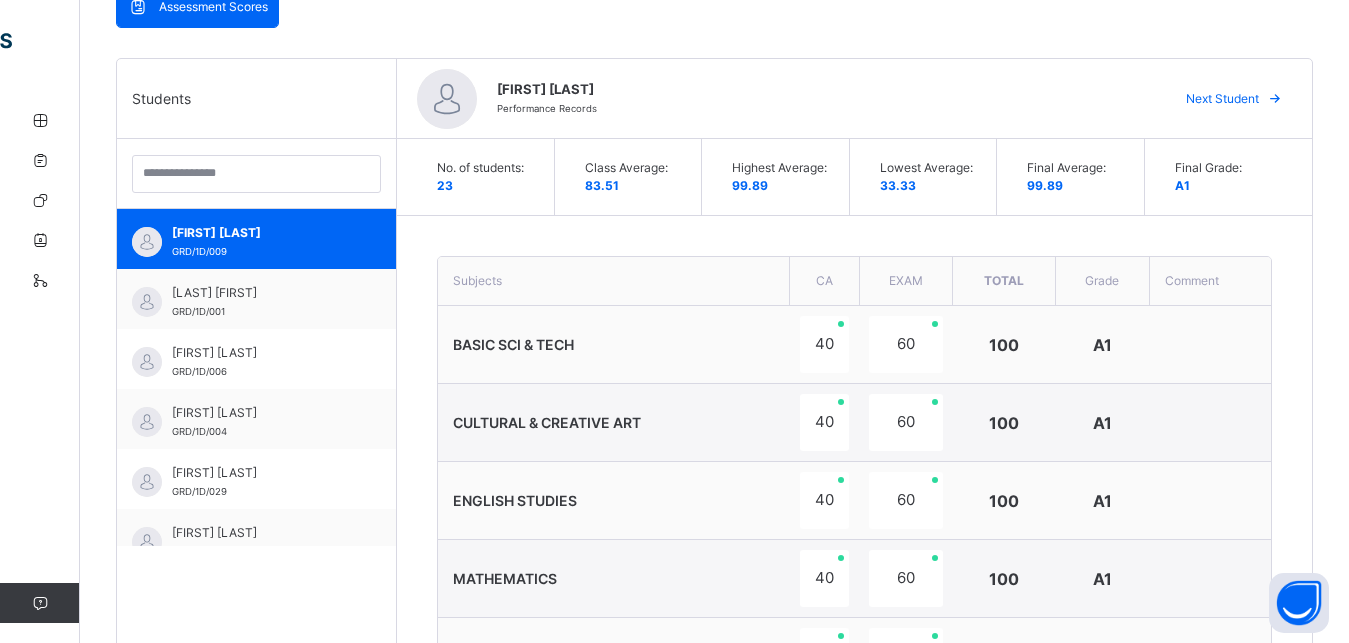 drag, startPoint x: 1362, startPoint y: 3, endPoint x: 212, endPoint y: 305, distance: 1188.9928 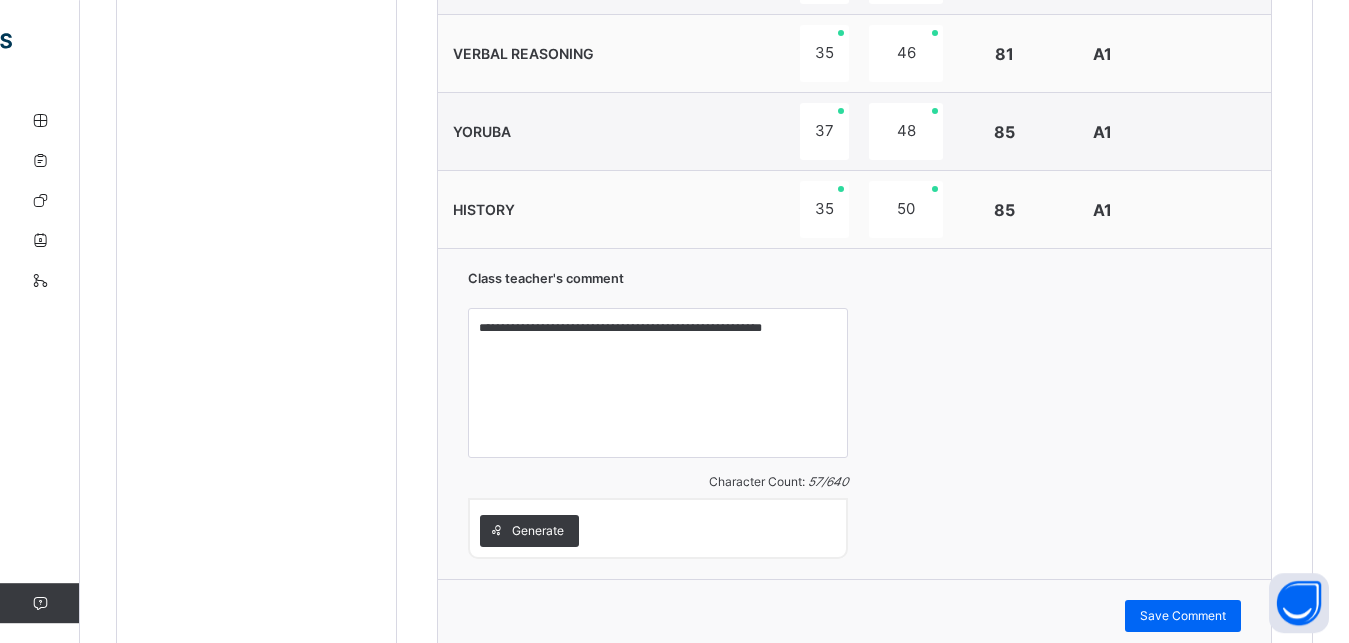 scroll, scrollTop: 1328, scrollLeft: 0, axis: vertical 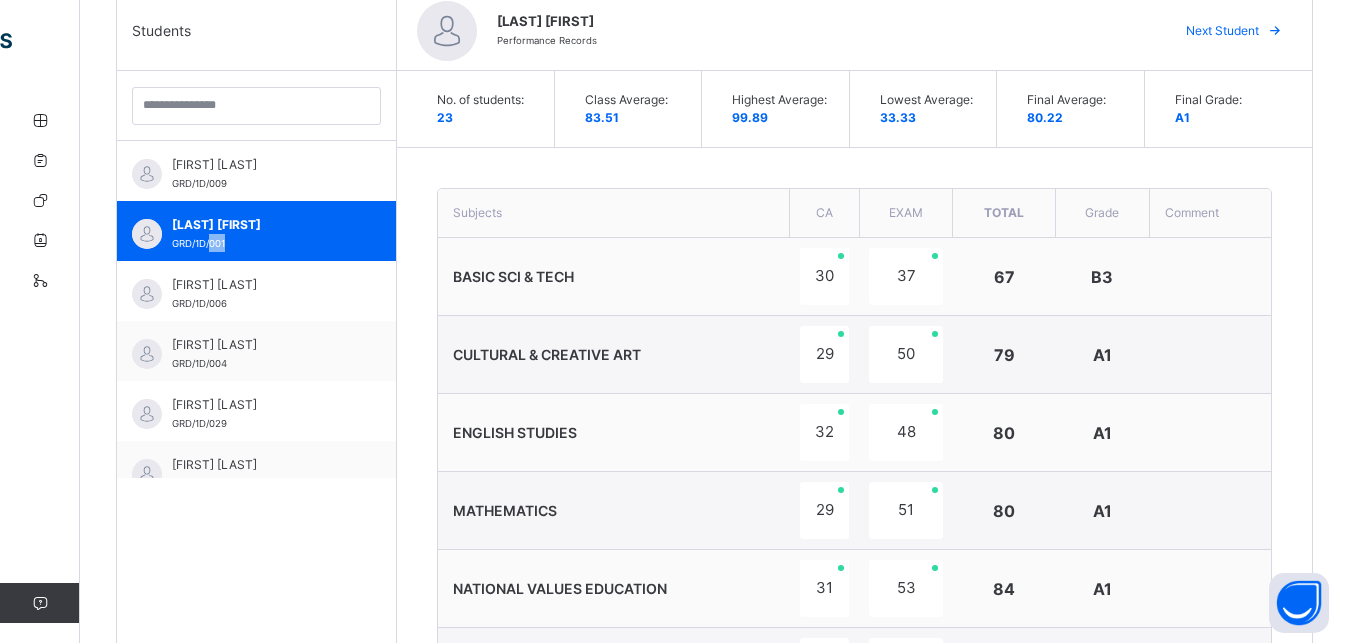 drag, startPoint x: 1360, startPoint y: 4, endPoint x: 299, endPoint y: 283, distance: 1097.0697 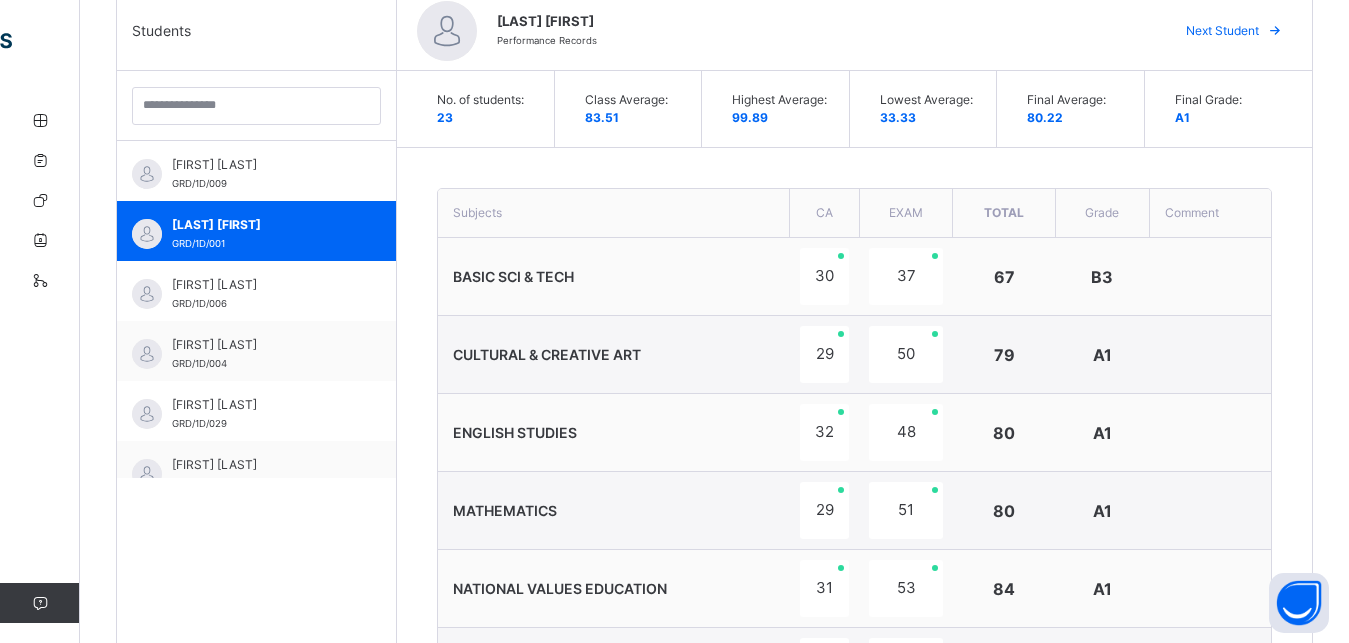 click on "[FIRST]  [LAST]" at bounding box center [261, 285] 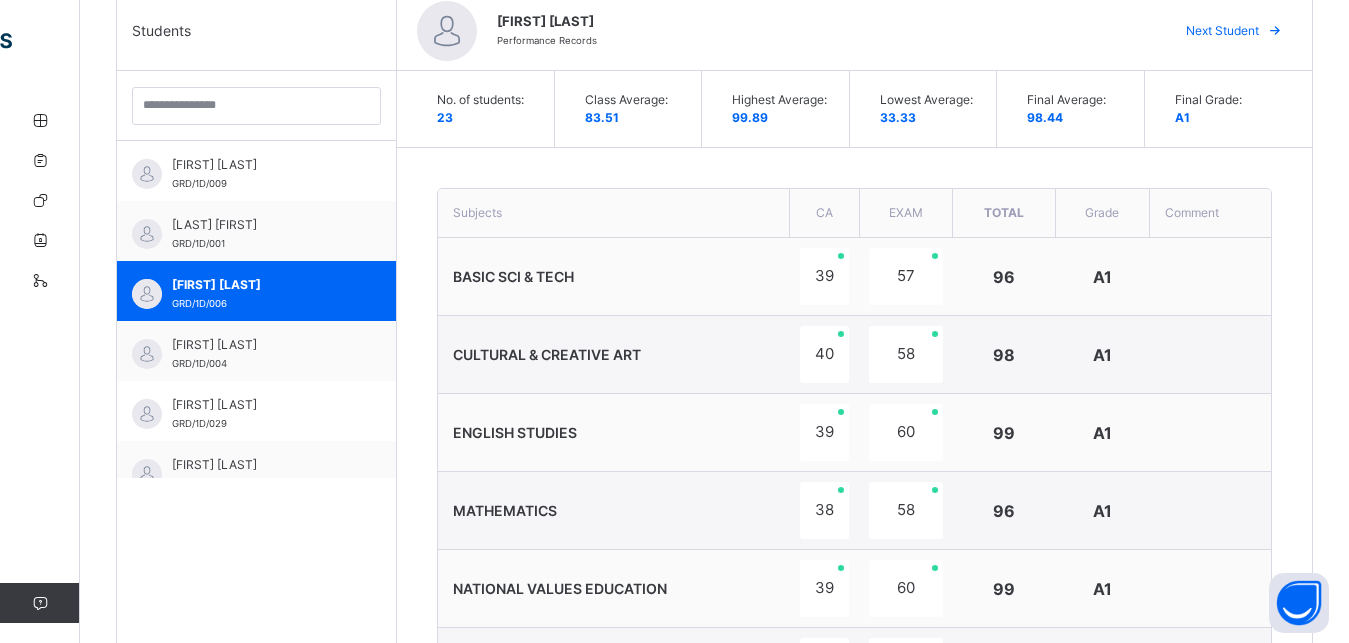 type on "**********" 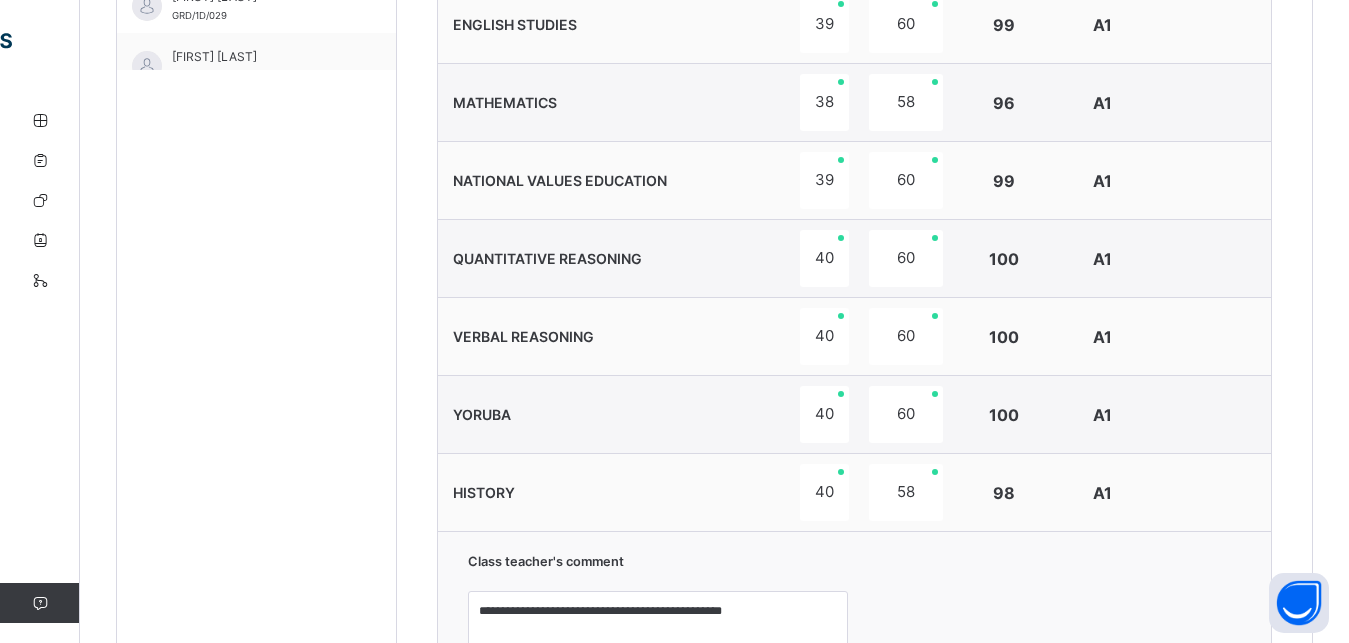 scroll, scrollTop: 988, scrollLeft: 0, axis: vertical 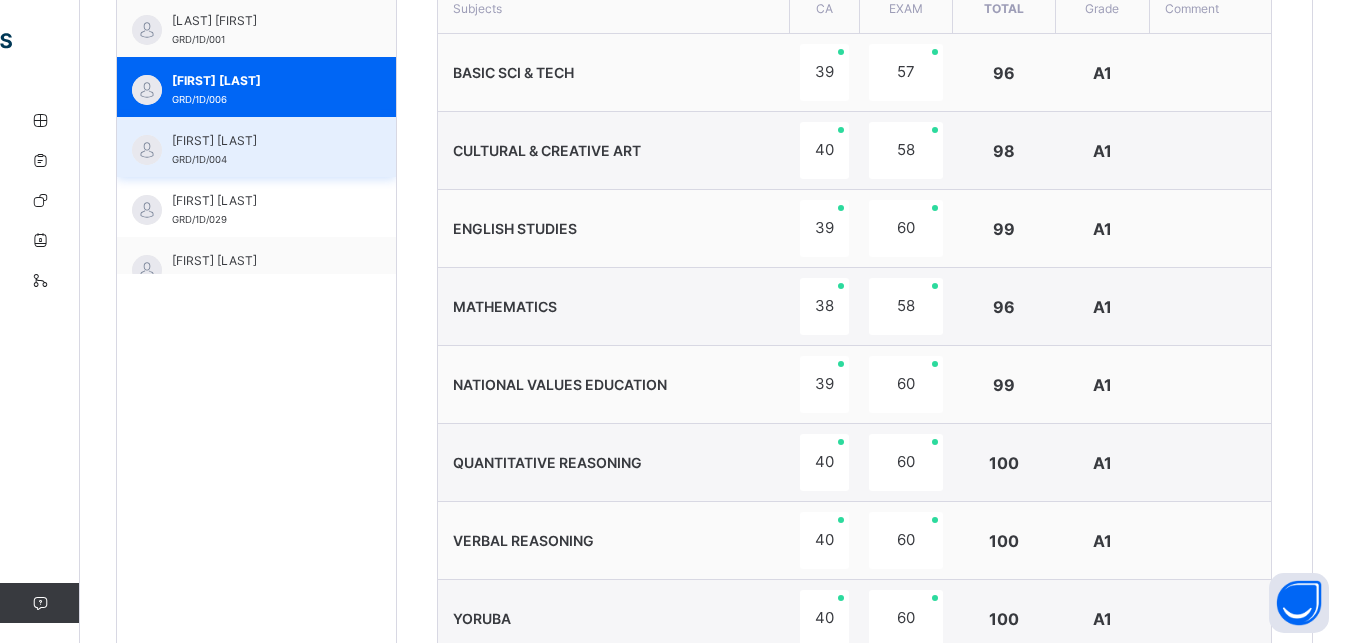 click on "[FIRST]  [LAST] GRD/1D/004" at bounding box center (256, 147) 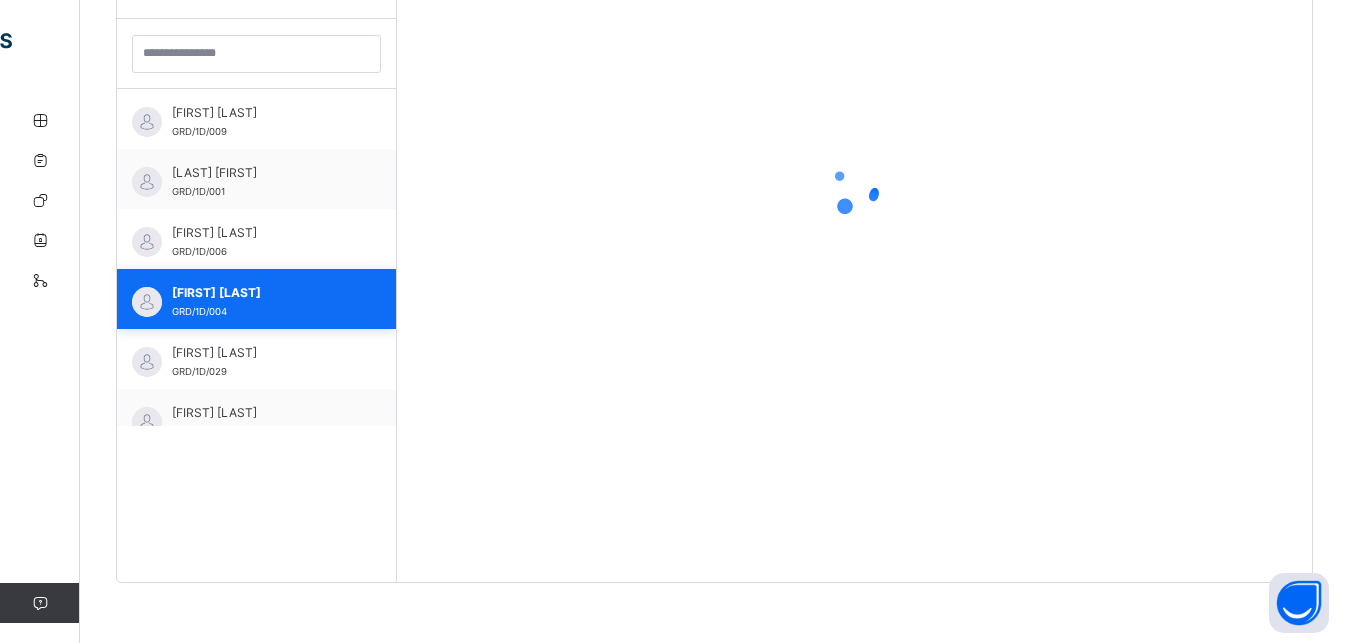 scroll, scrollTop: 581, scrollLeft: 0, axis: vertical 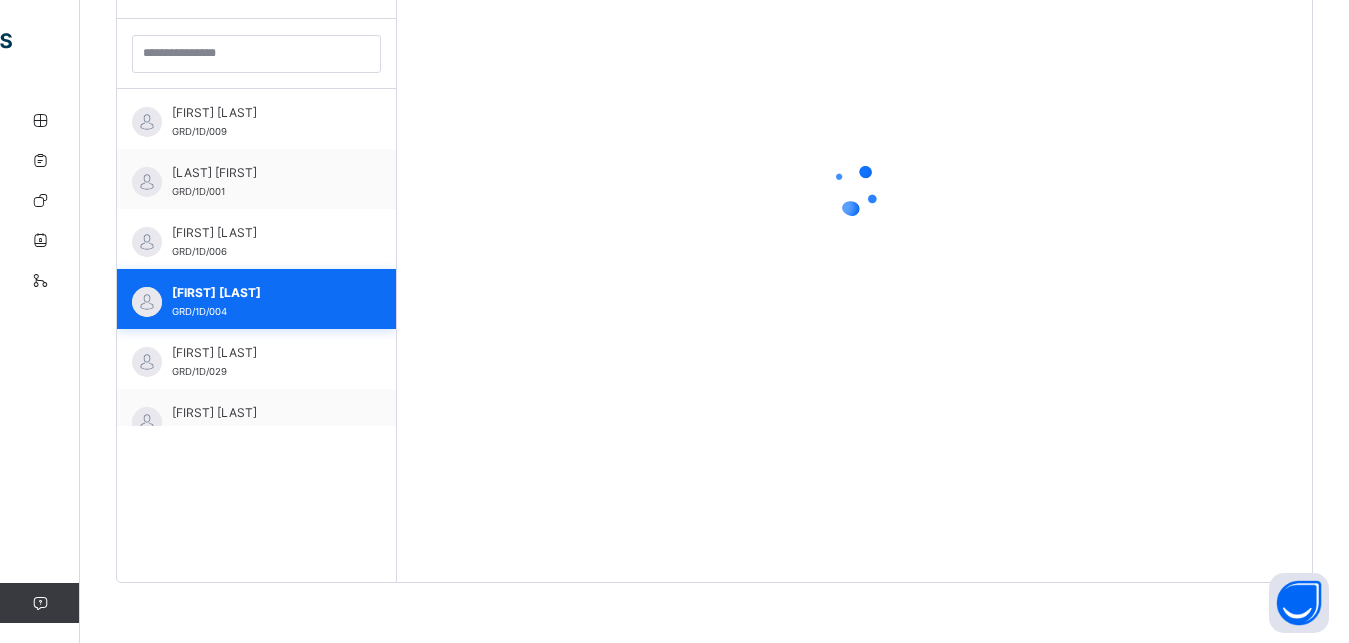 click on "[LAST]  [FIRST] GRD/1D/001" at bounding box center (256, 179) 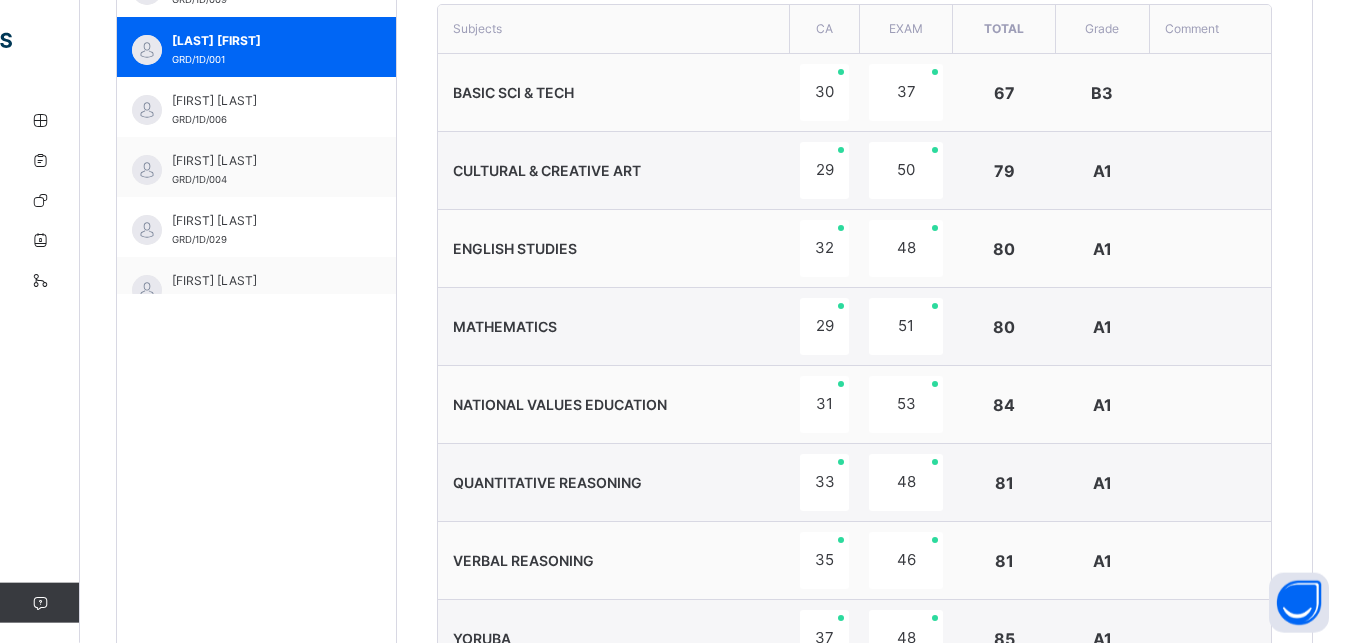 scroll, scrollTop: 714, scrollLeft: 0, axis: vertical 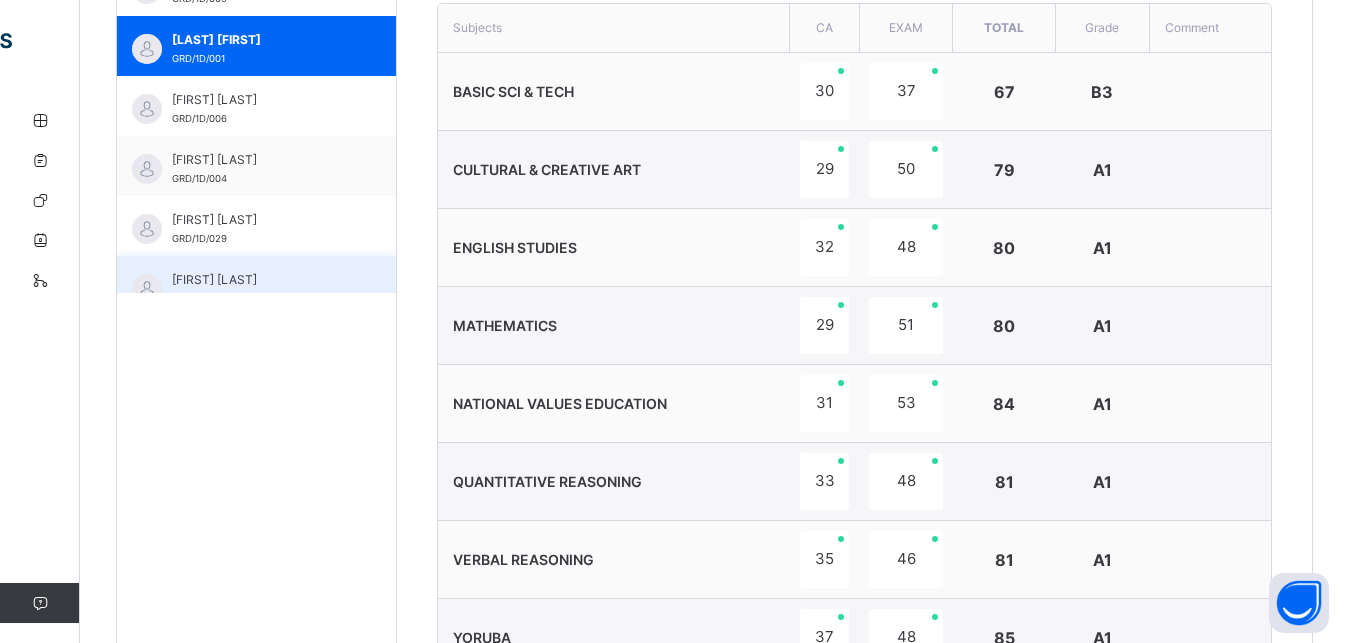 click on "[FIRST]  [LAST] GRD/1D/010" at bounding box center (256, 286) 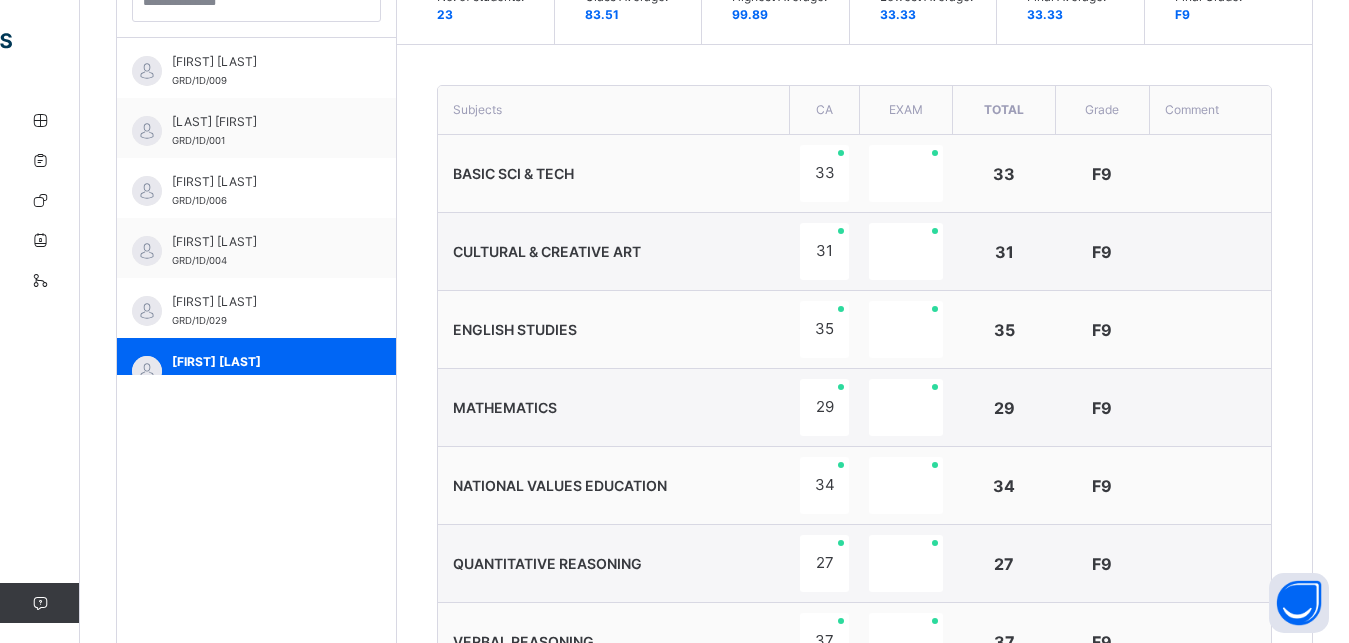scroll, scrollTop: 581, scrollLeft: 0, axis: vertical 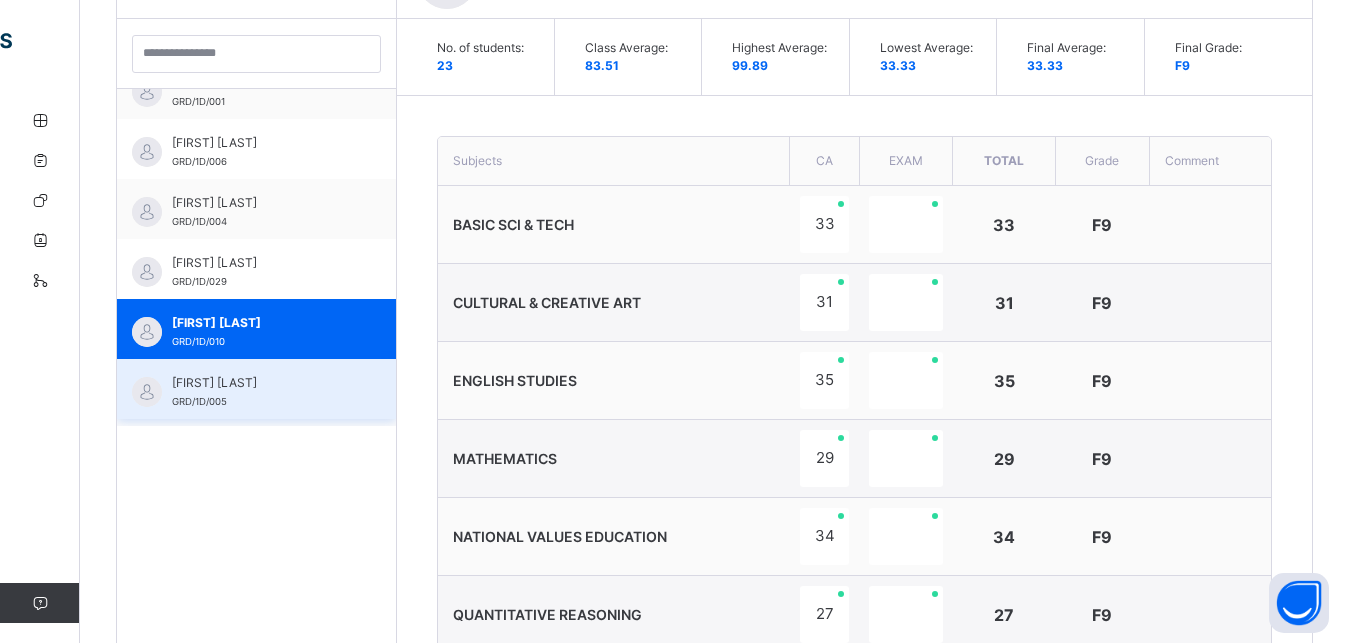 click on "[FIRST]  [LAST] GRD/1D/005" at bounding box center [256, 389] 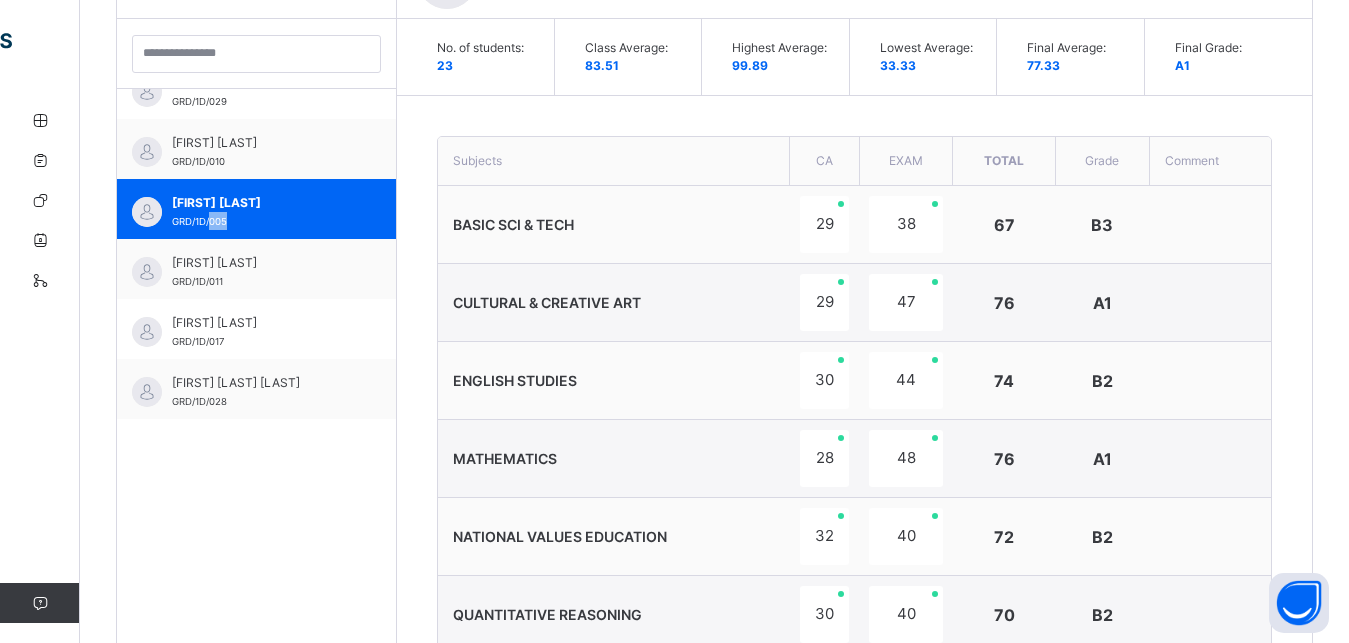 scroll, scrollTop: 315, scrollLeft: 0, axis: vertical 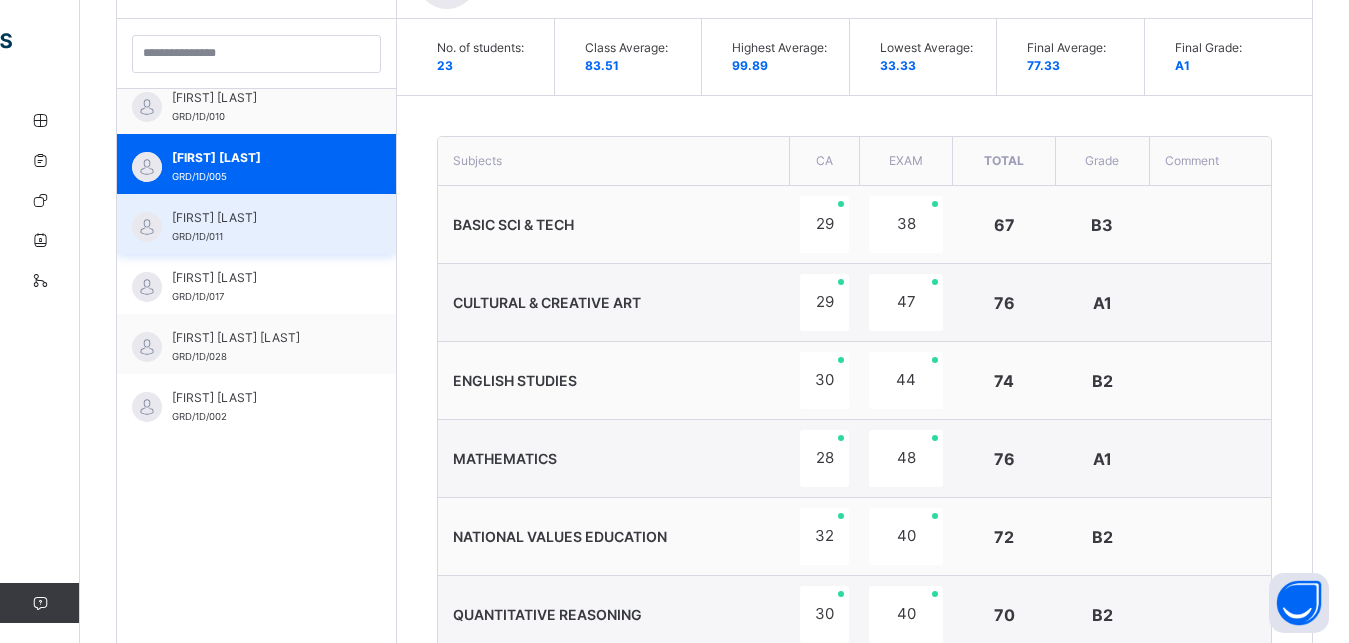 click on "[FIRST]  [LAST]" at bounding box center [261, 218] 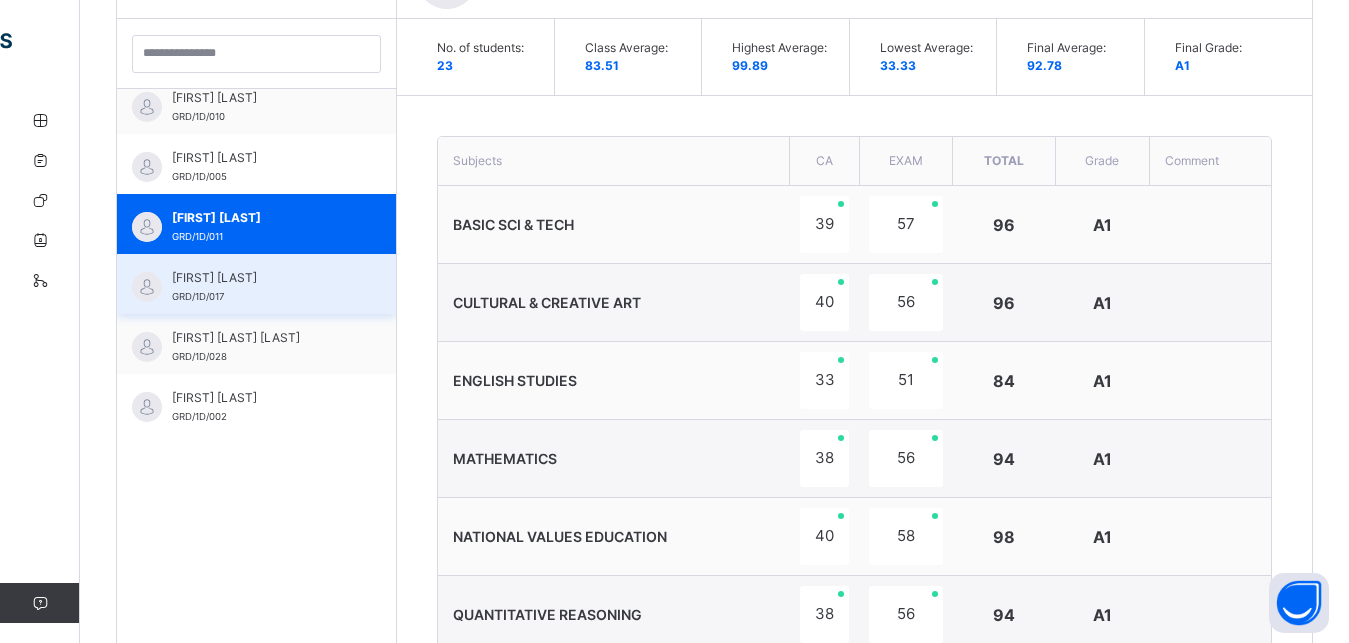 click on "[FIRST]  [LAST] GRD/1D/017" at bounding box center [261, 287] 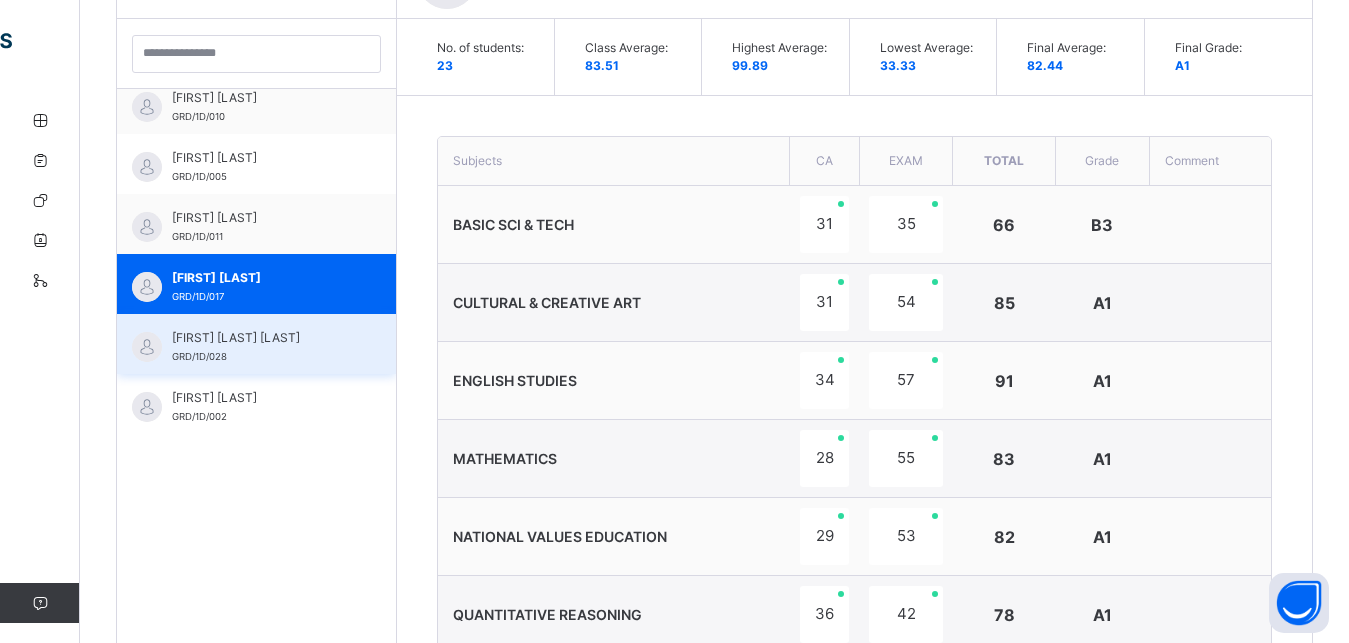 click on "[FIRST] [LAST] [LAST]" at bounding box center (261, 338) 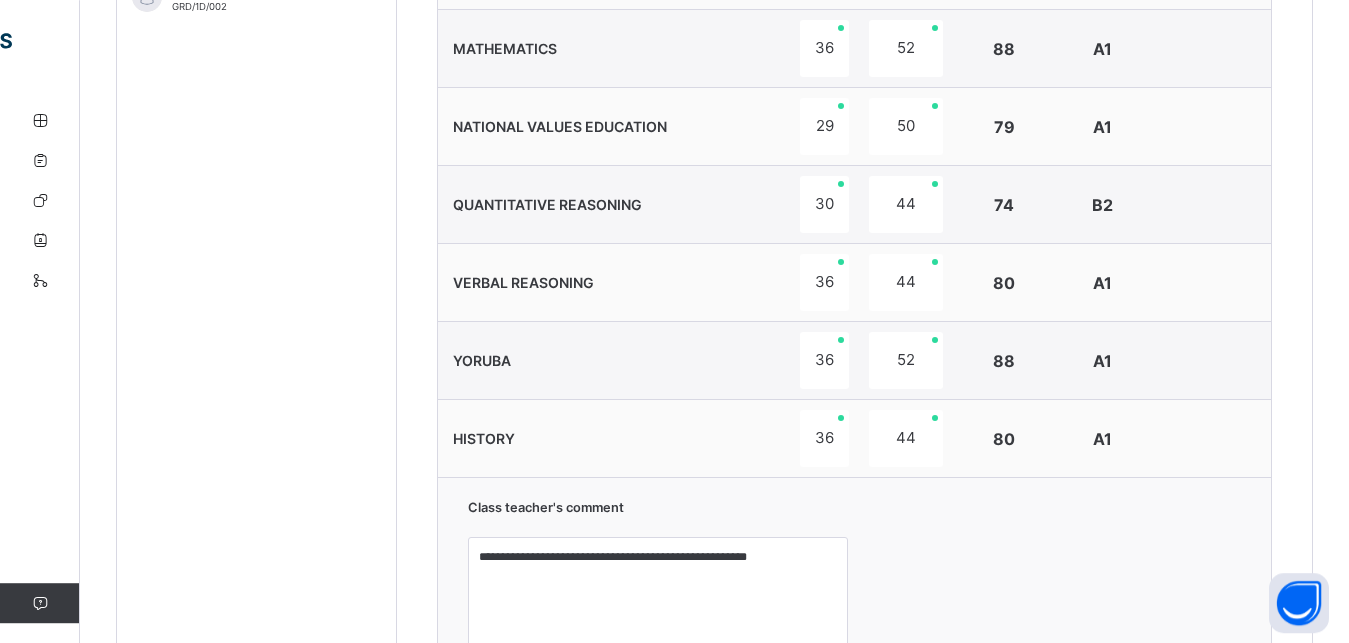 scroll, scrollTop: 1040, scrollLeft: 0, axis: vertical 